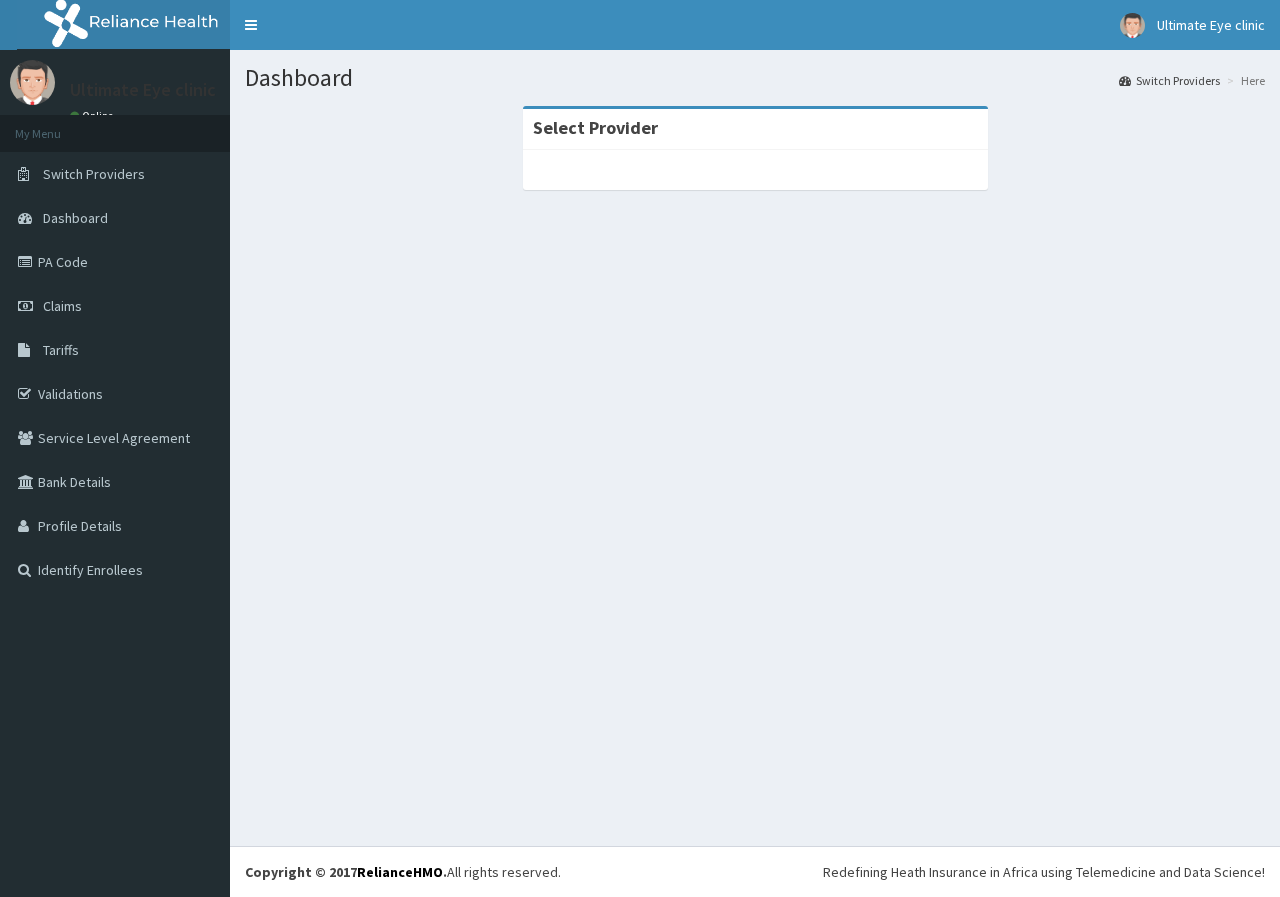 scroll, scrollTop: 0, scrollLeft: 0, axis: both 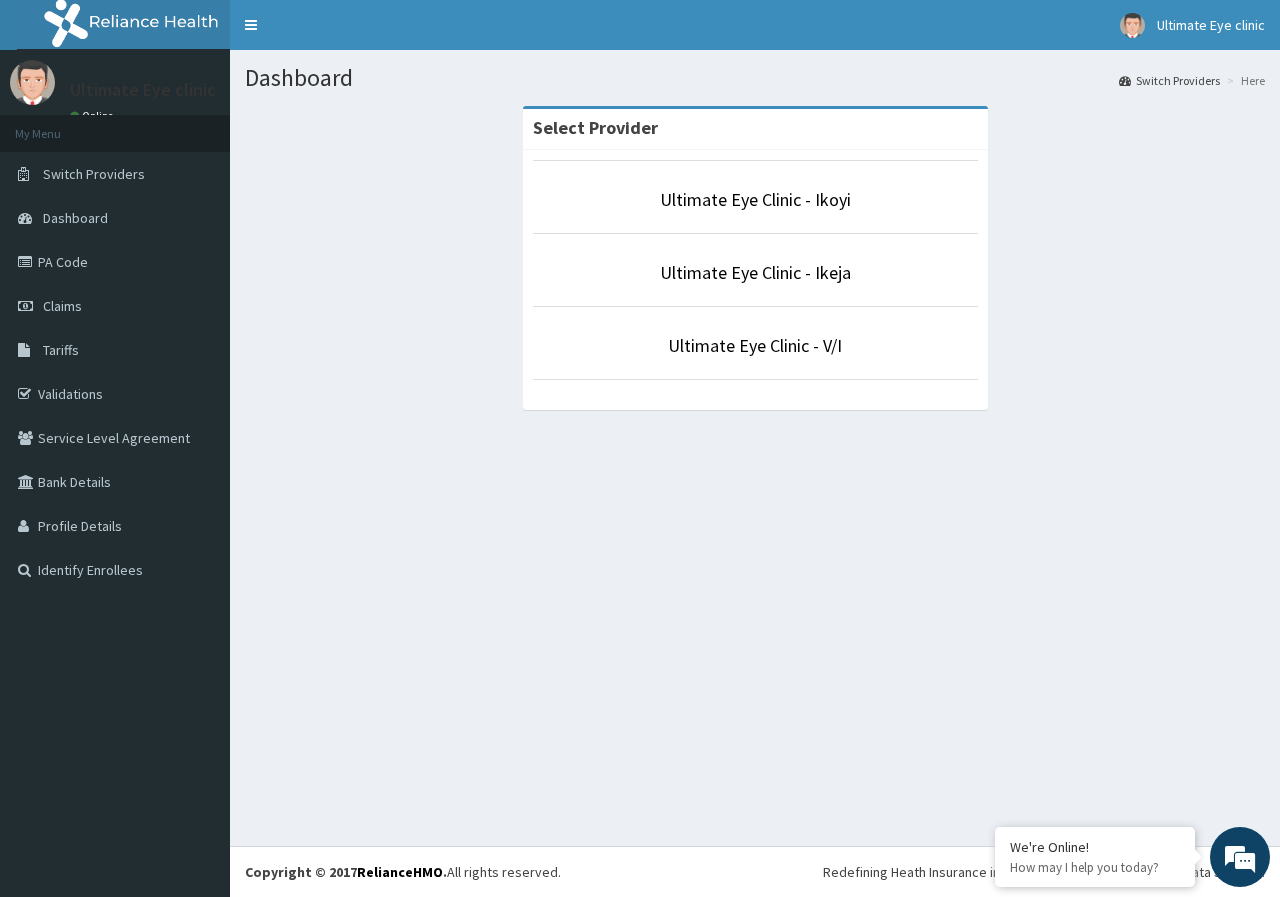 click on "Ultimate Eye Clinic - Ikoyi" at bounding box center [755, 200] 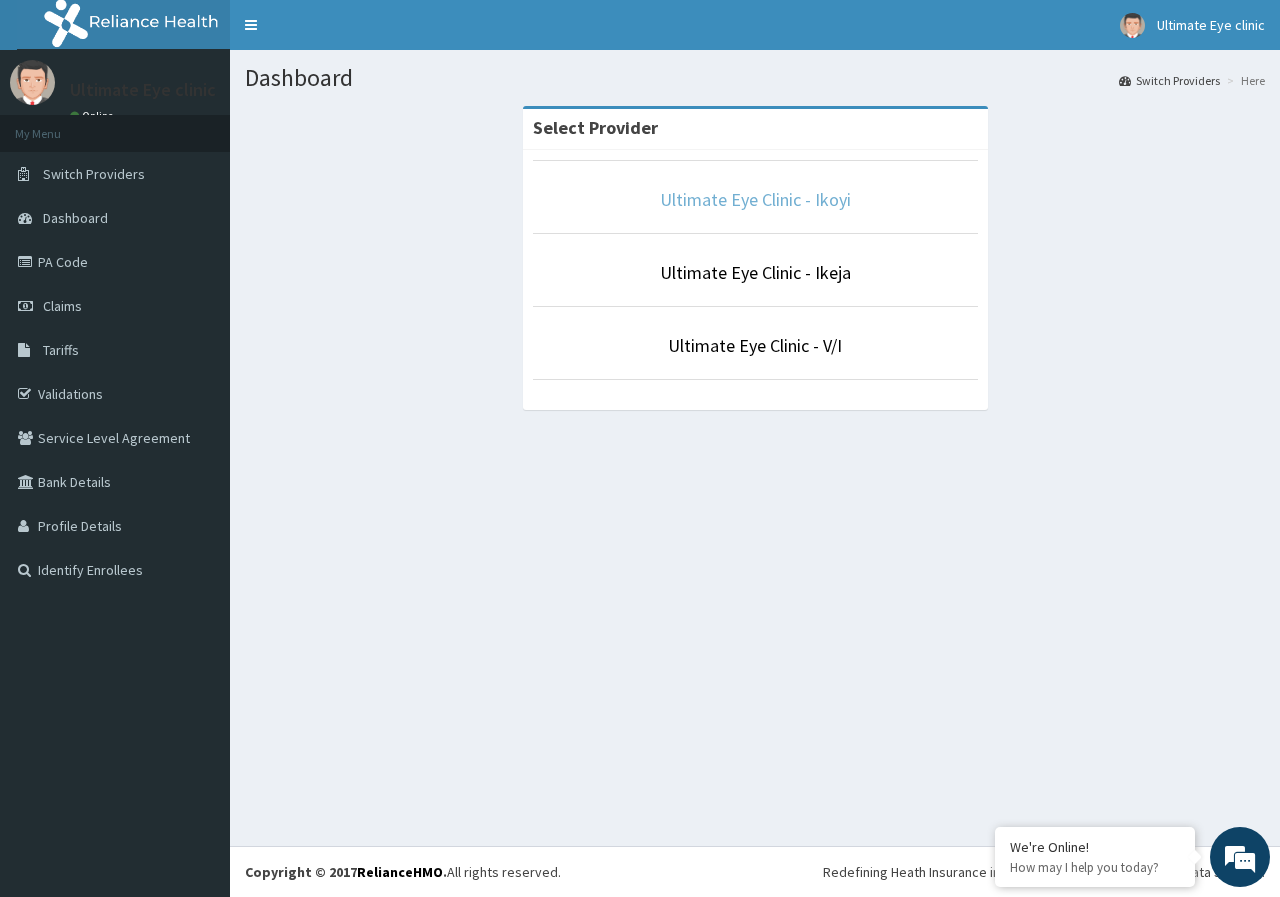 click on "Ultimate Eye Clinic - Ikoyi" at bounding box center [755, 199] 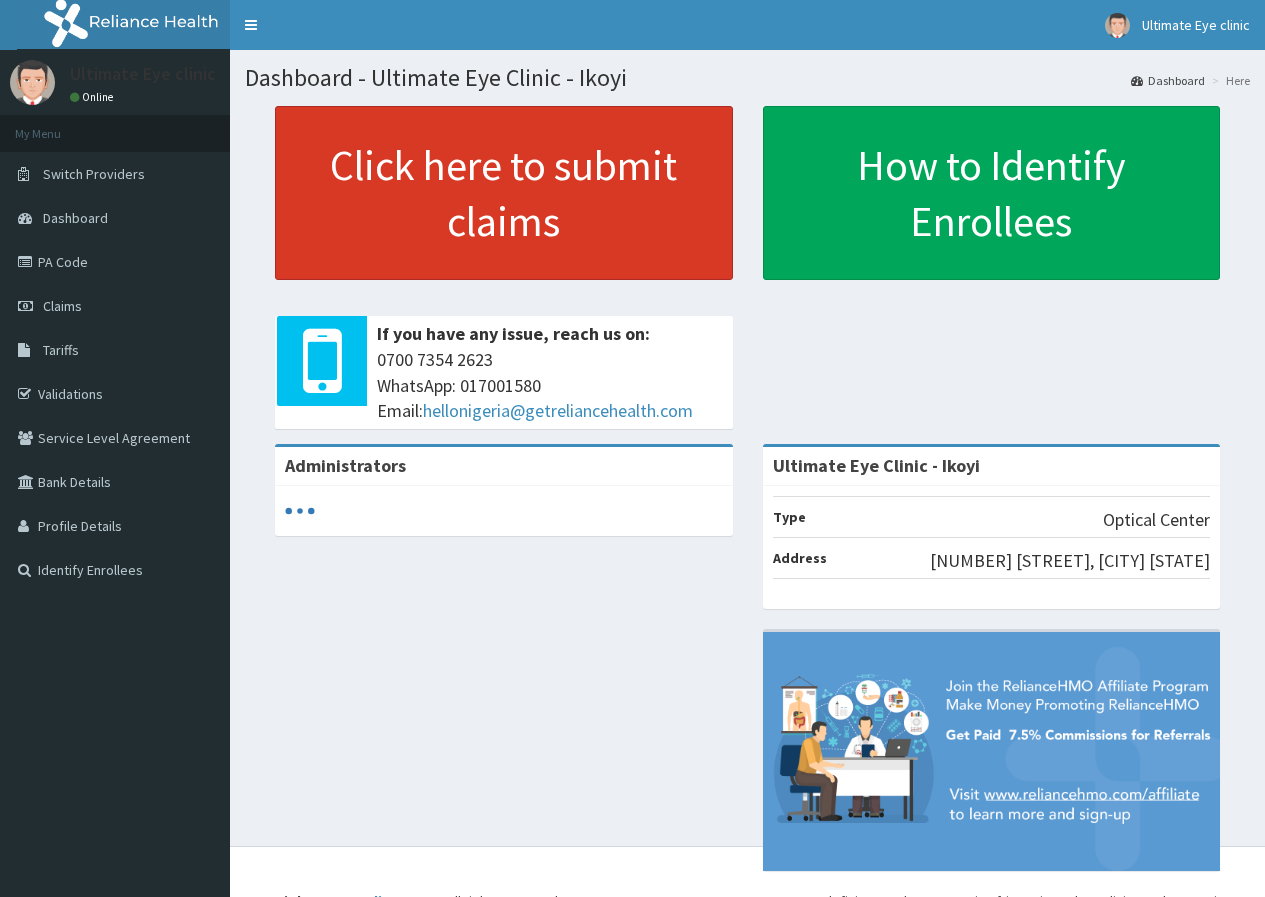 scroll, scrollTop: 0, scrollLeft: 0, axis: both 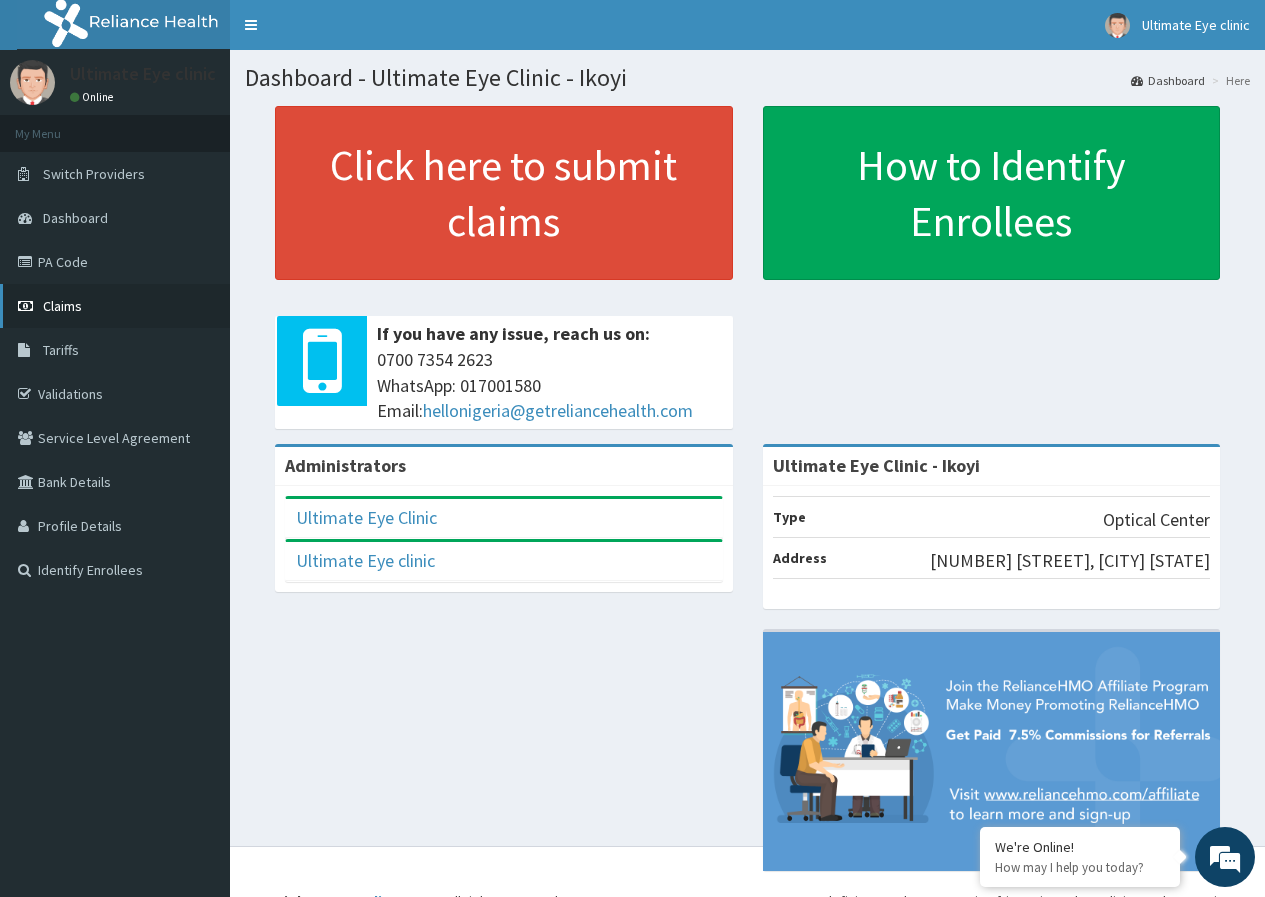 click on "Claims" at bounding box center (115, 306) 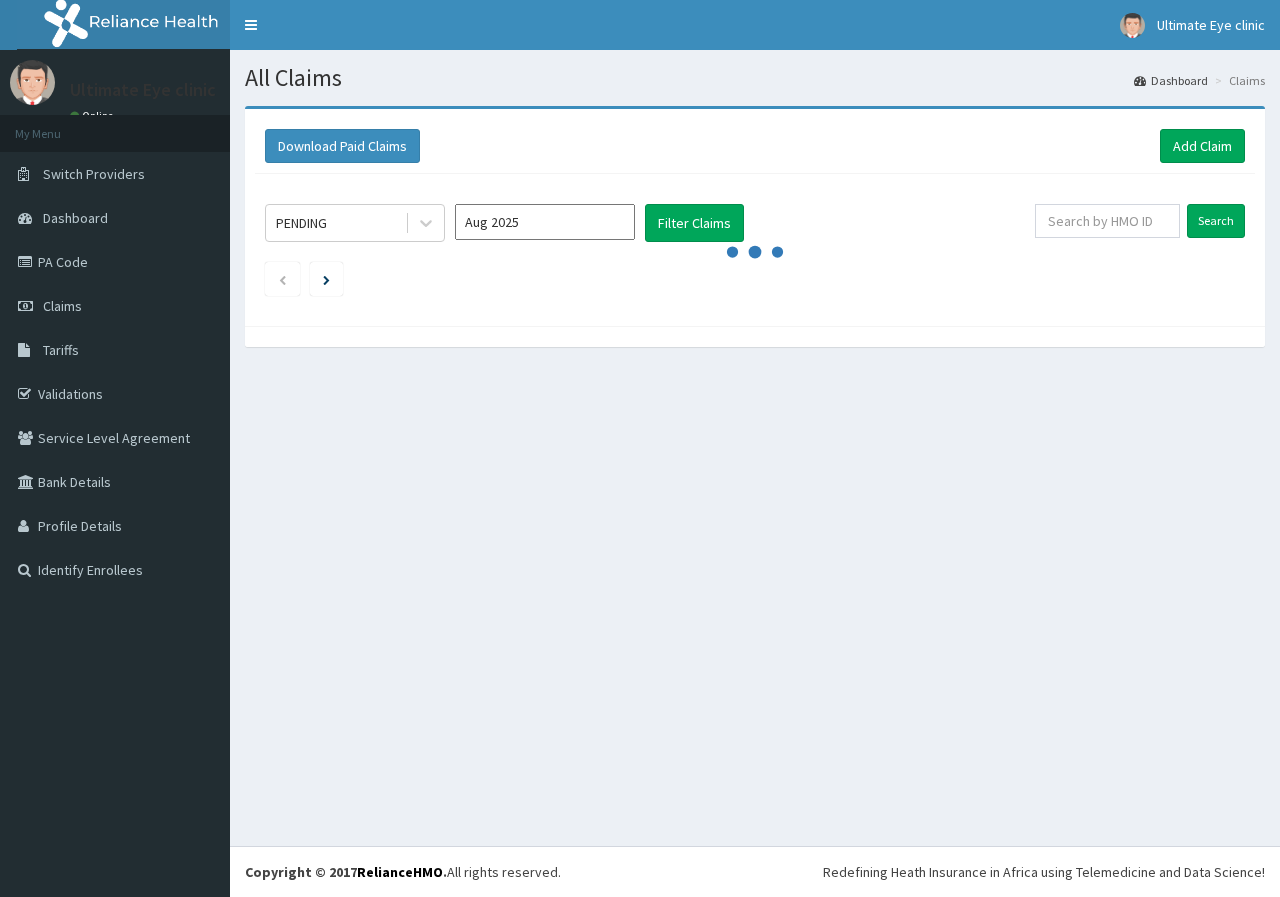 scroll, scrollTop: 0, scrollLeft: 0, axis: both 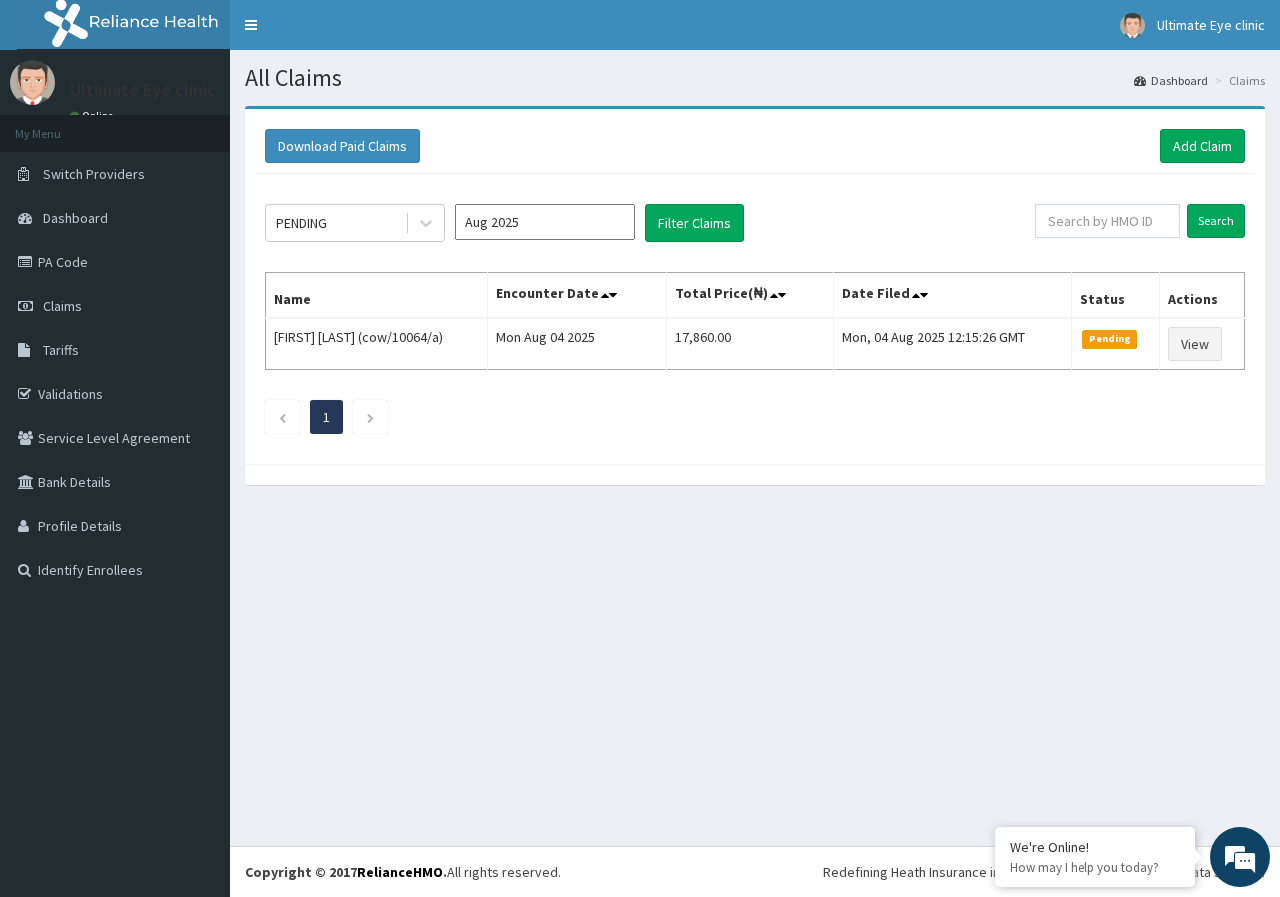 click on "Aug 2025" at bounding box center [545, 222] 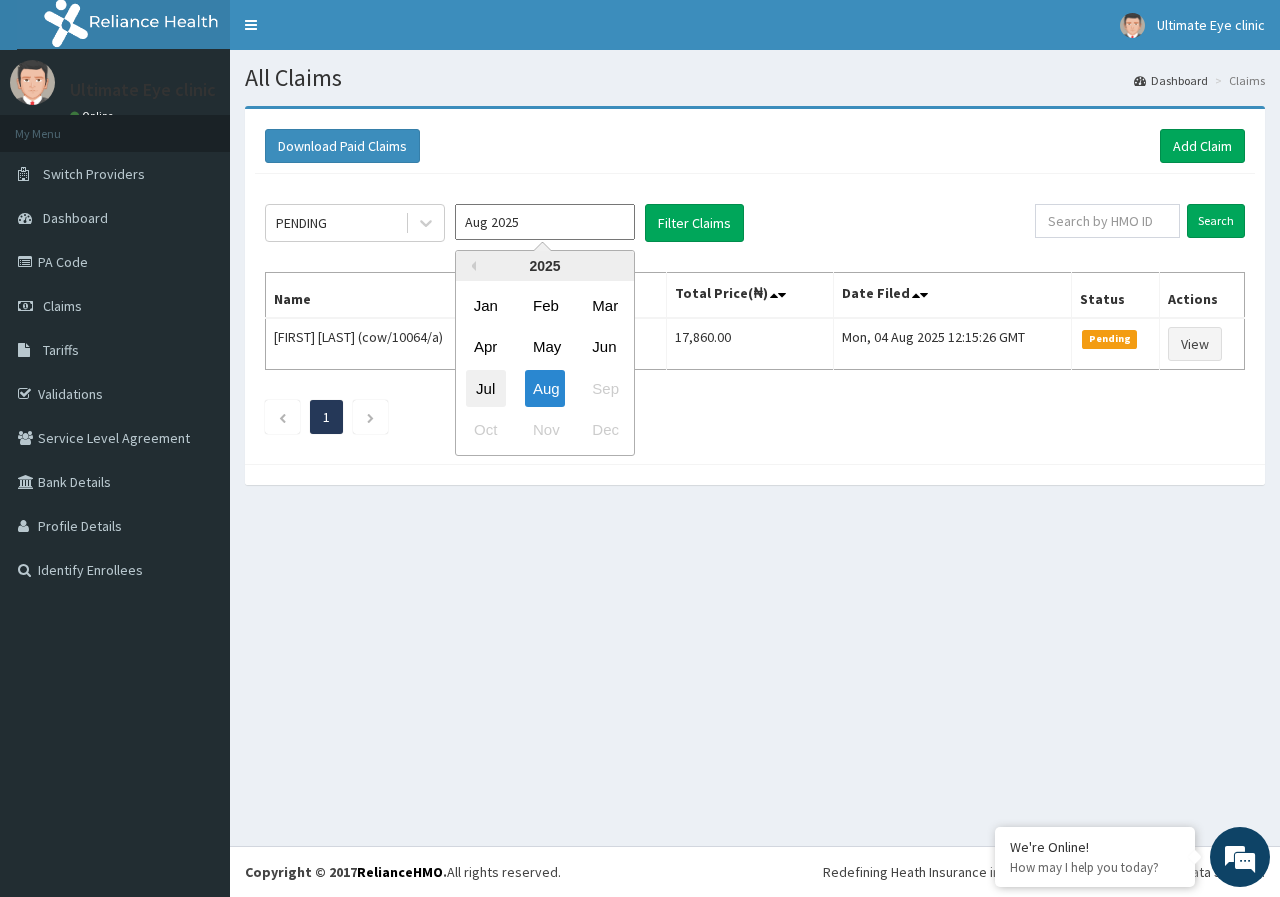 click on "Jul" at bounding box center (486, 388) 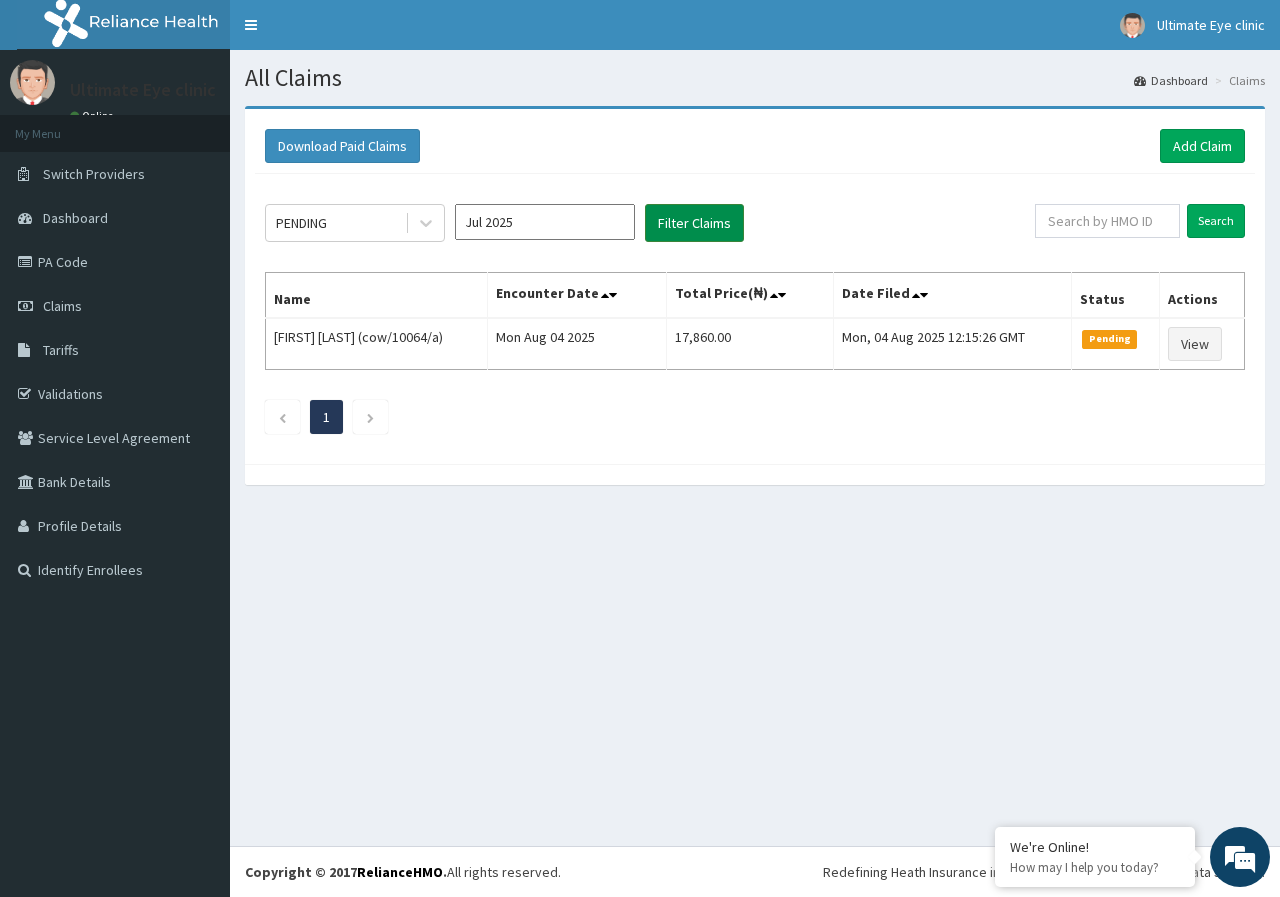 click on "Filter Claims" at bounding box center (694, 223) 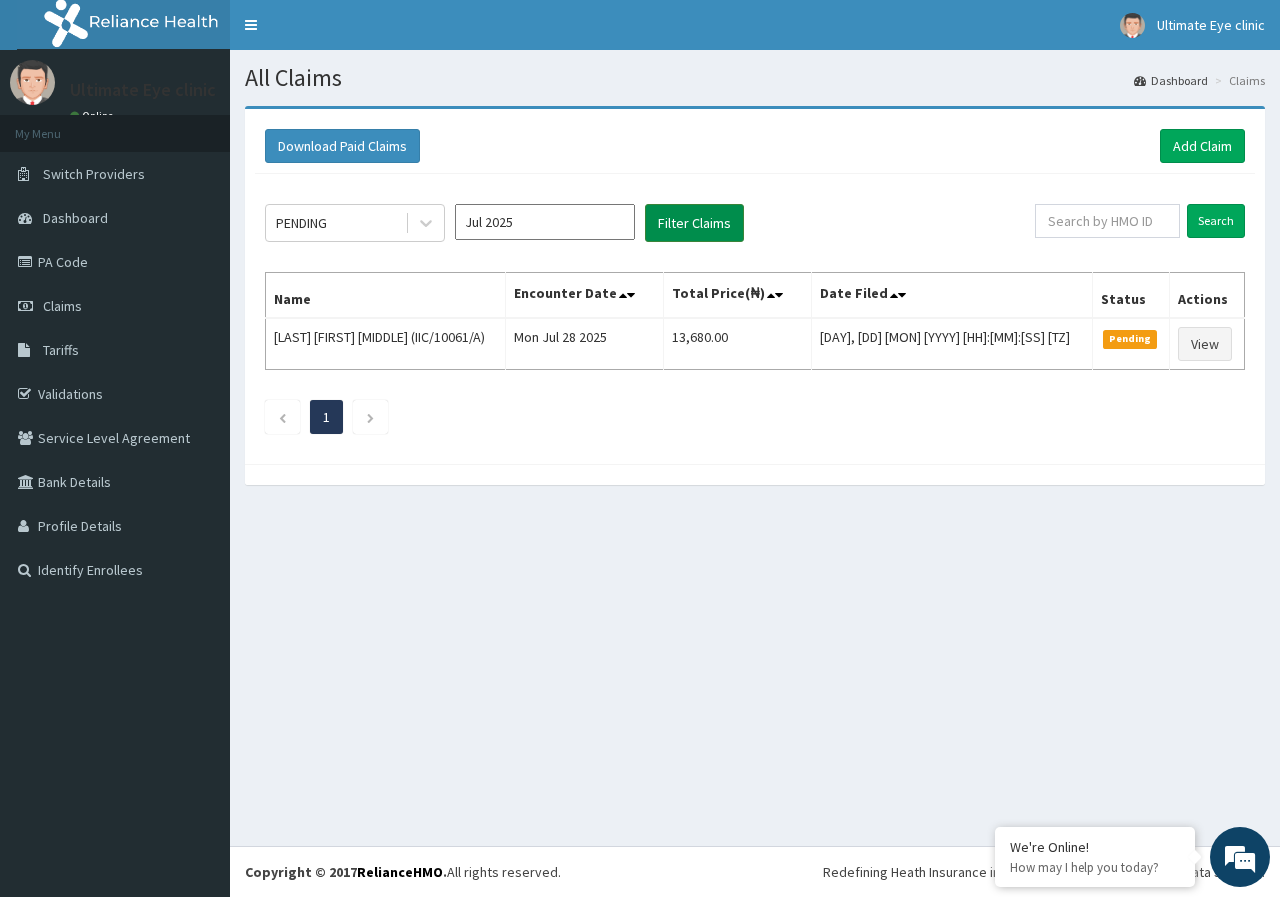 scroll, scrollTop: 0, scrollLeft: 0, axis: both 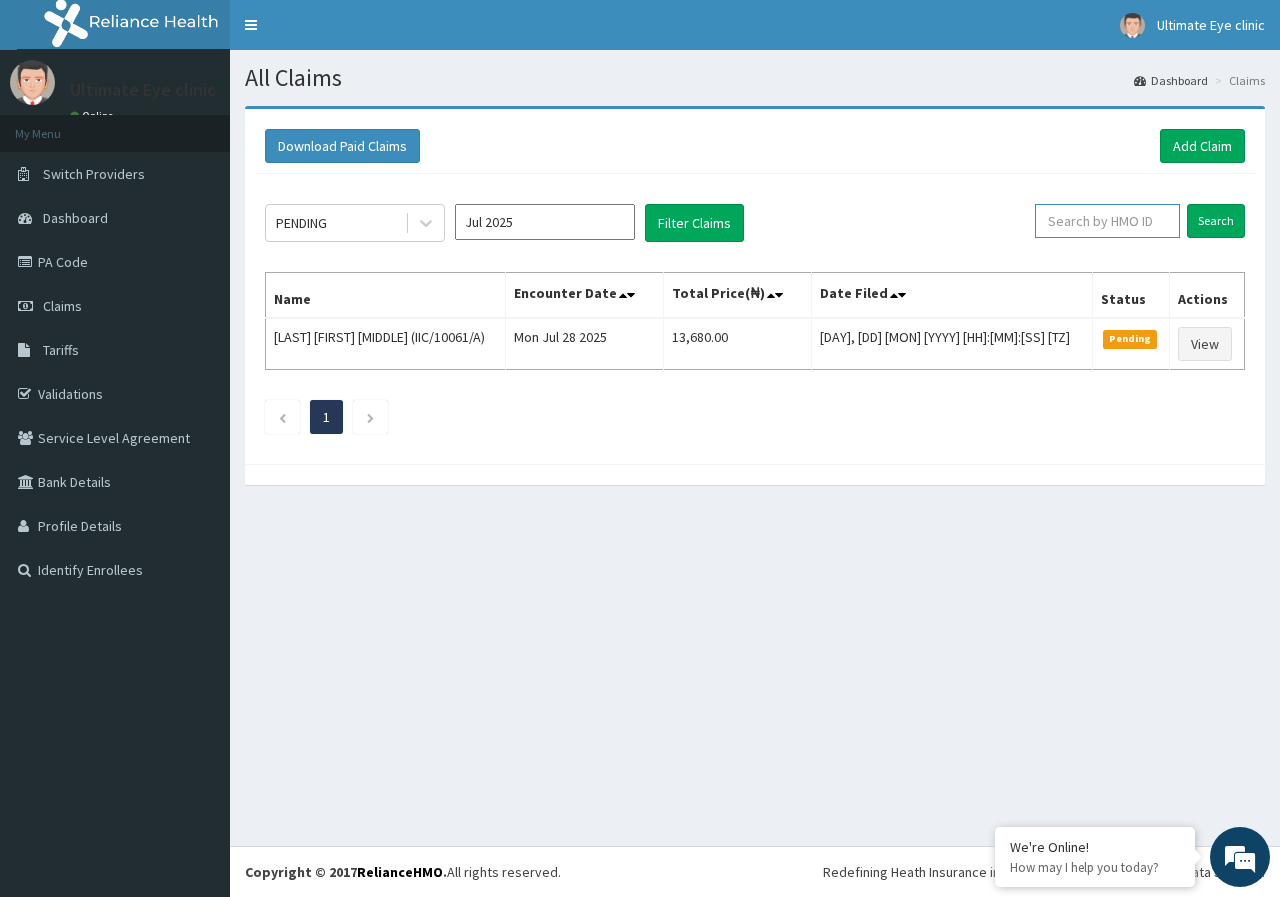 click at bounding box center (1107, 221) 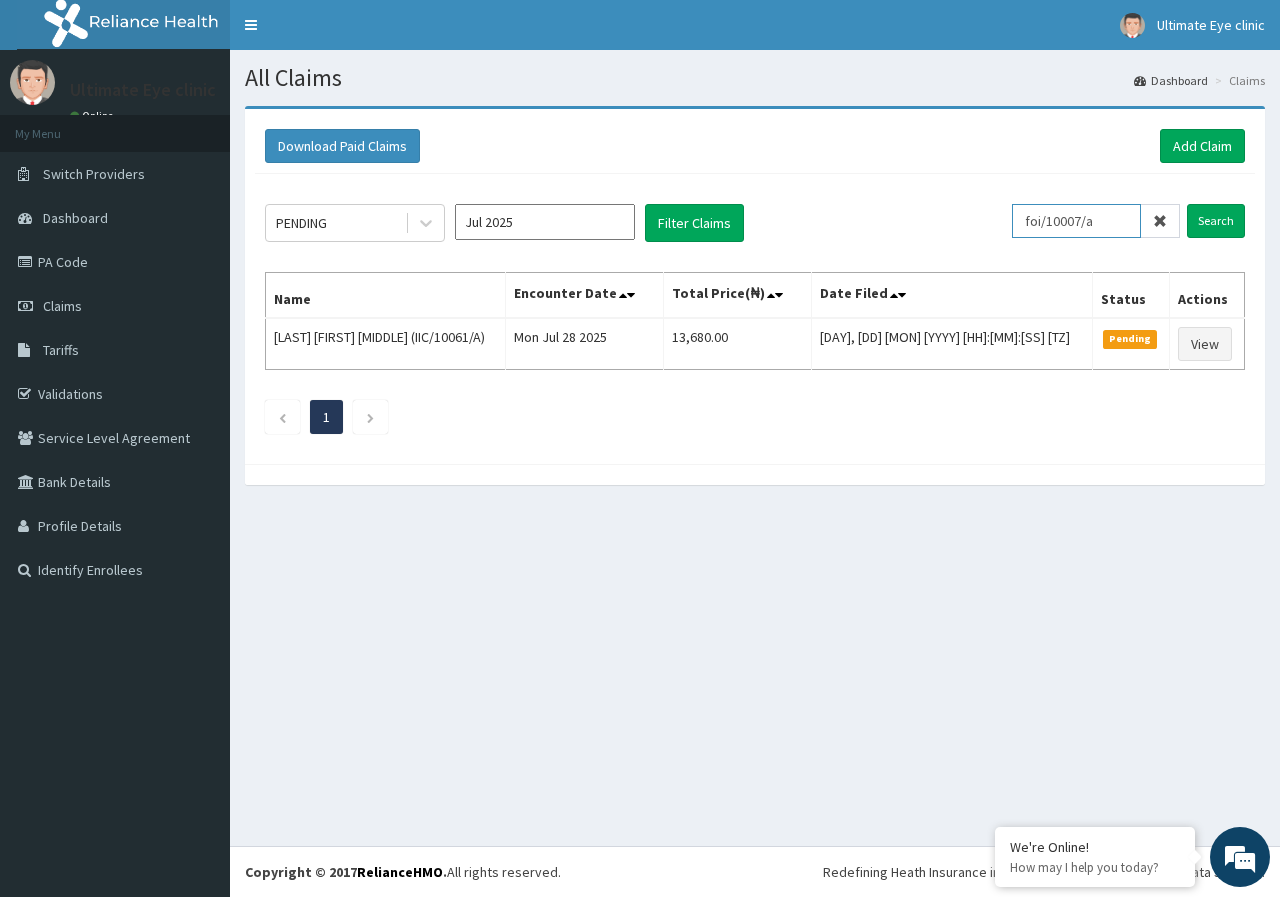 type on "foi/10007/a" 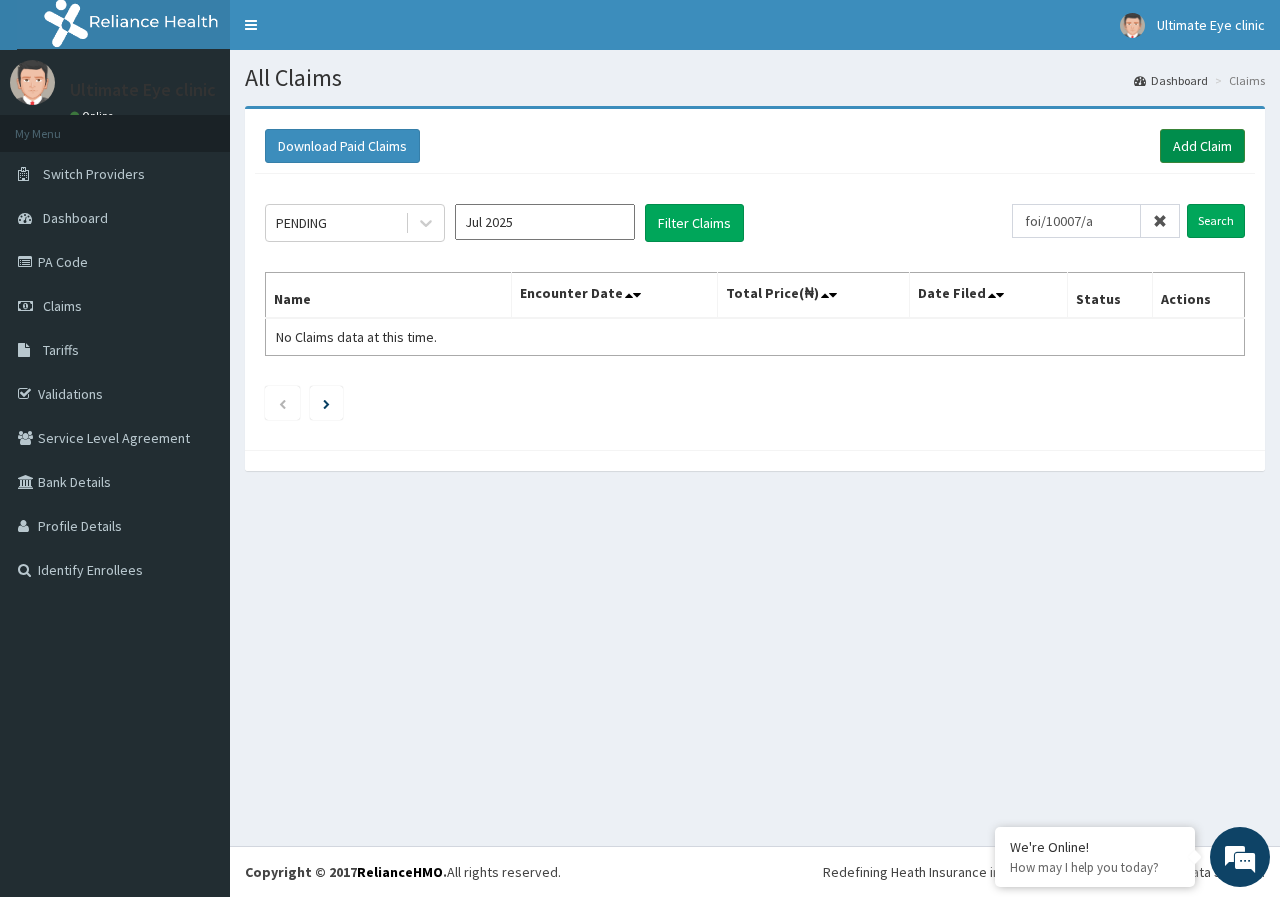 click on "Add Claim" at bounding box center (1202, 146) 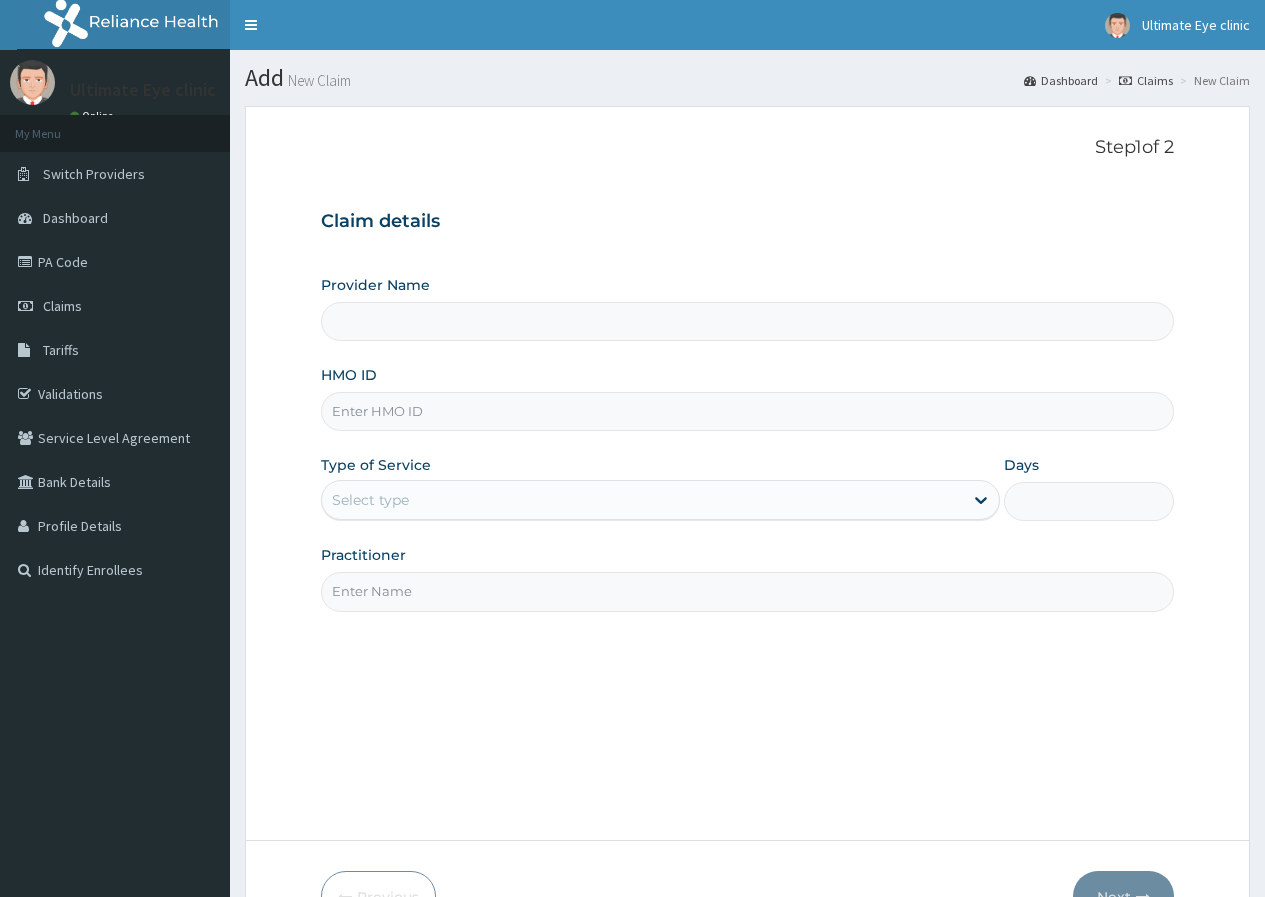 scroll, scrollTop: 0, scrollLeft: 0, axis: both 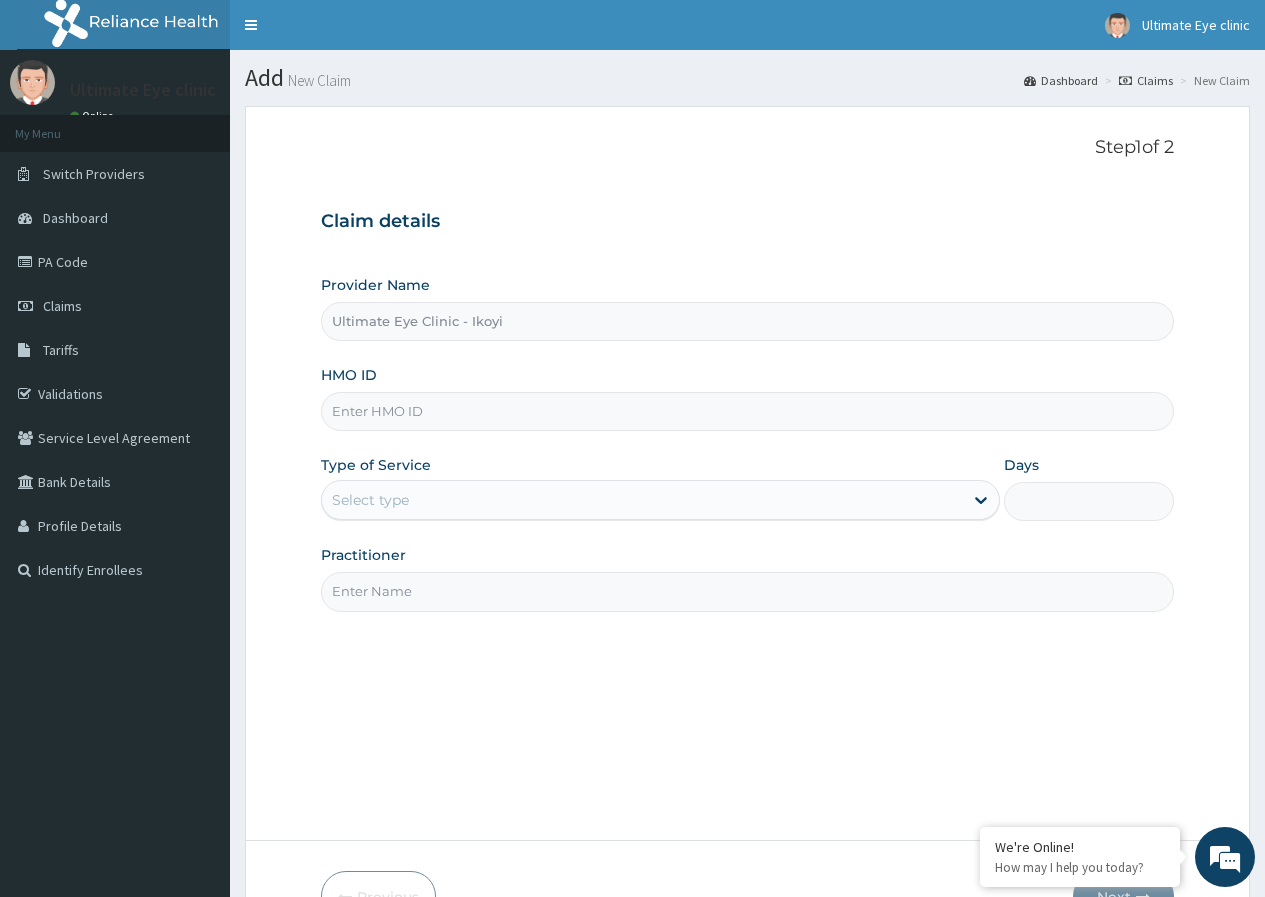 click on "HMO ID" at bounding box center [747, 411] 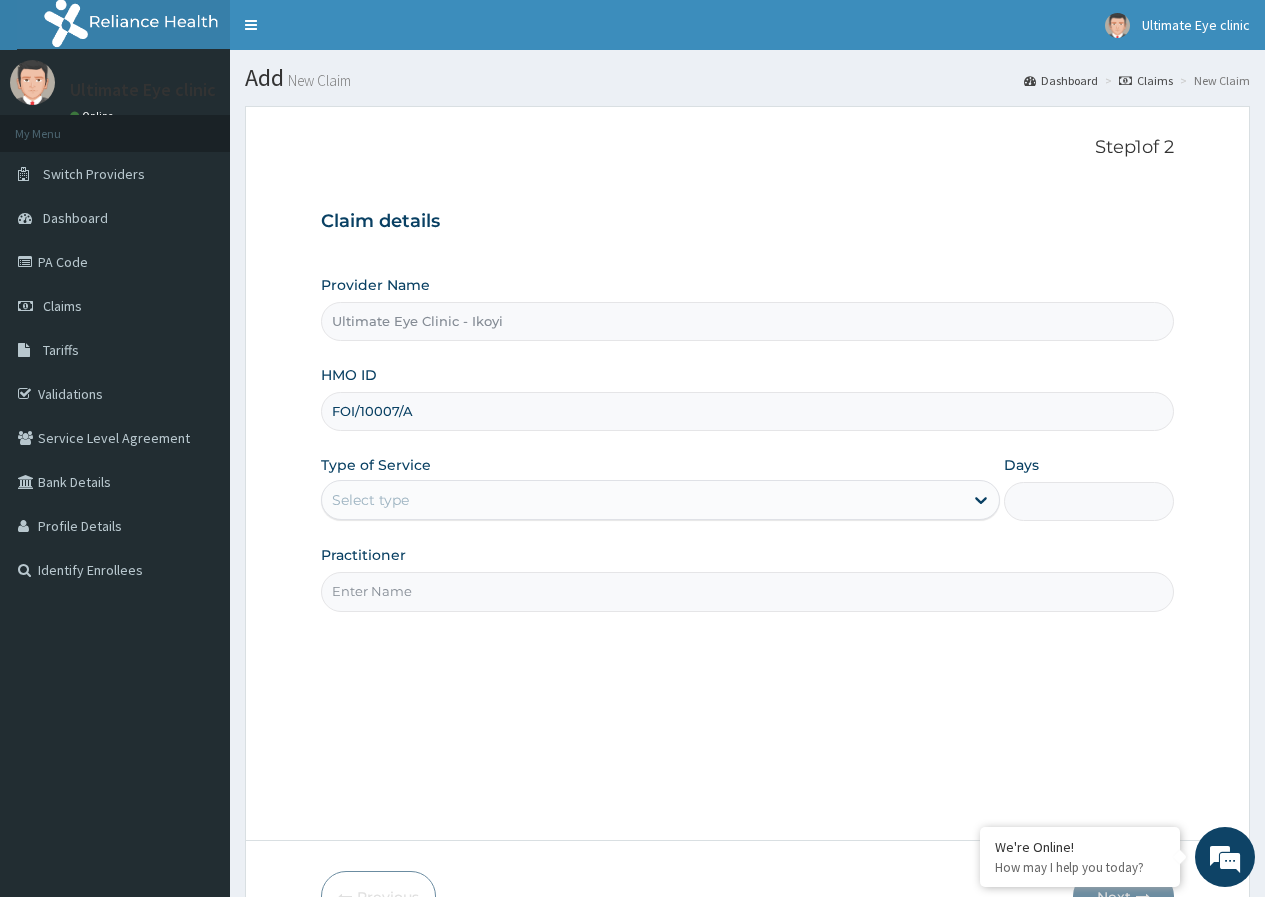 scroll, scrollTop: 0, scrollLeft: 0, axis: both 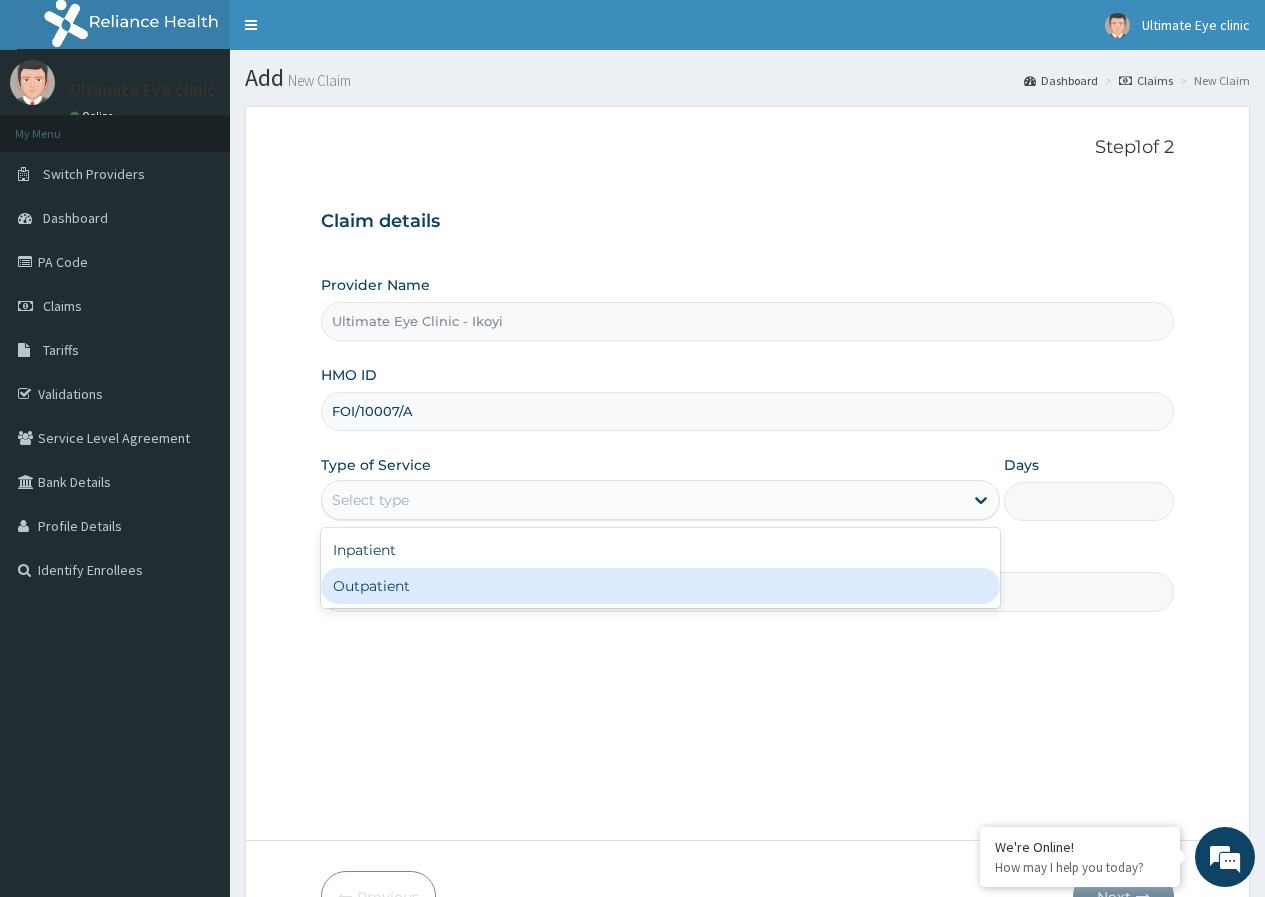 click on "Outpatient" at bounding box center [660, 586] 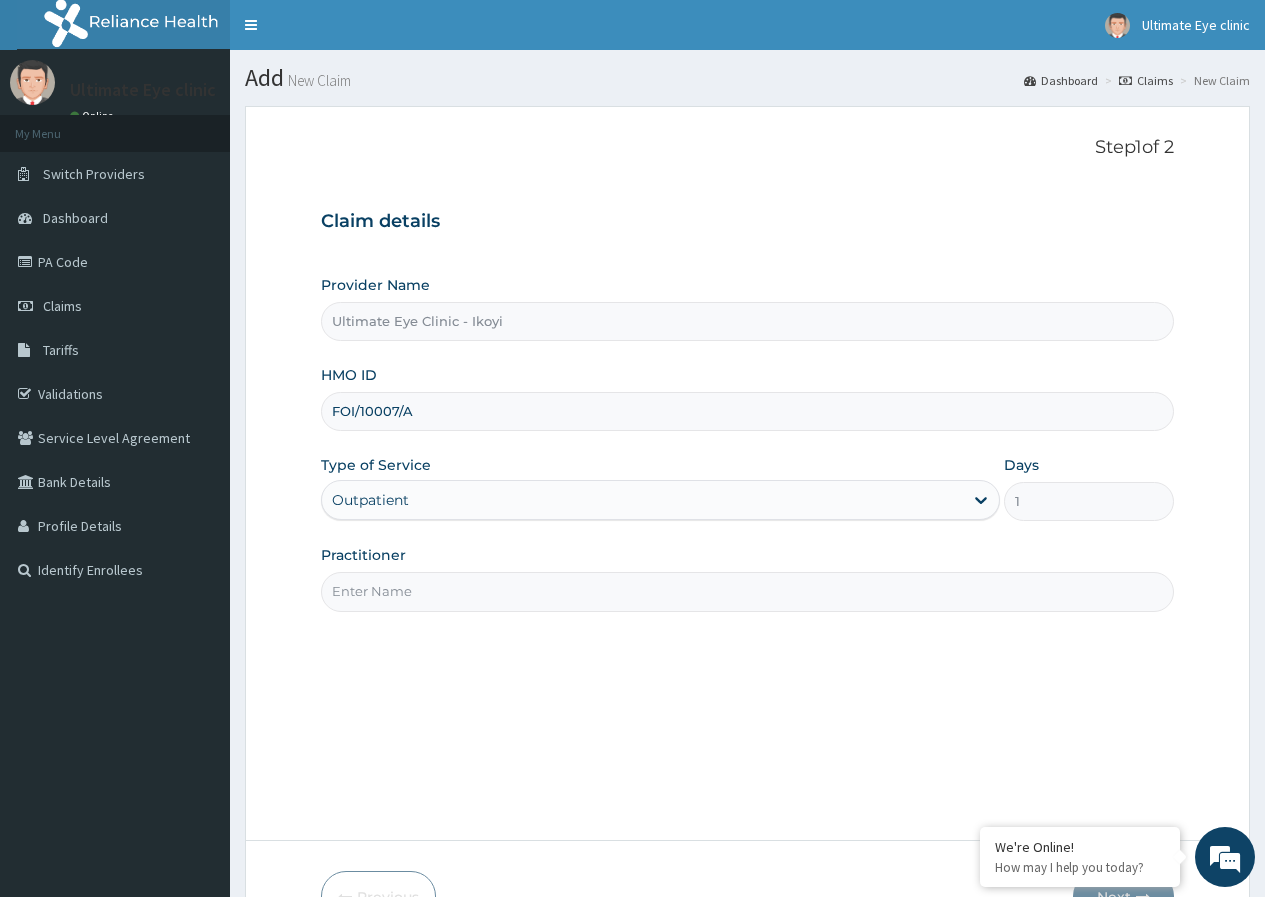 click on "Practitioner" at bounding box center [747, 591] 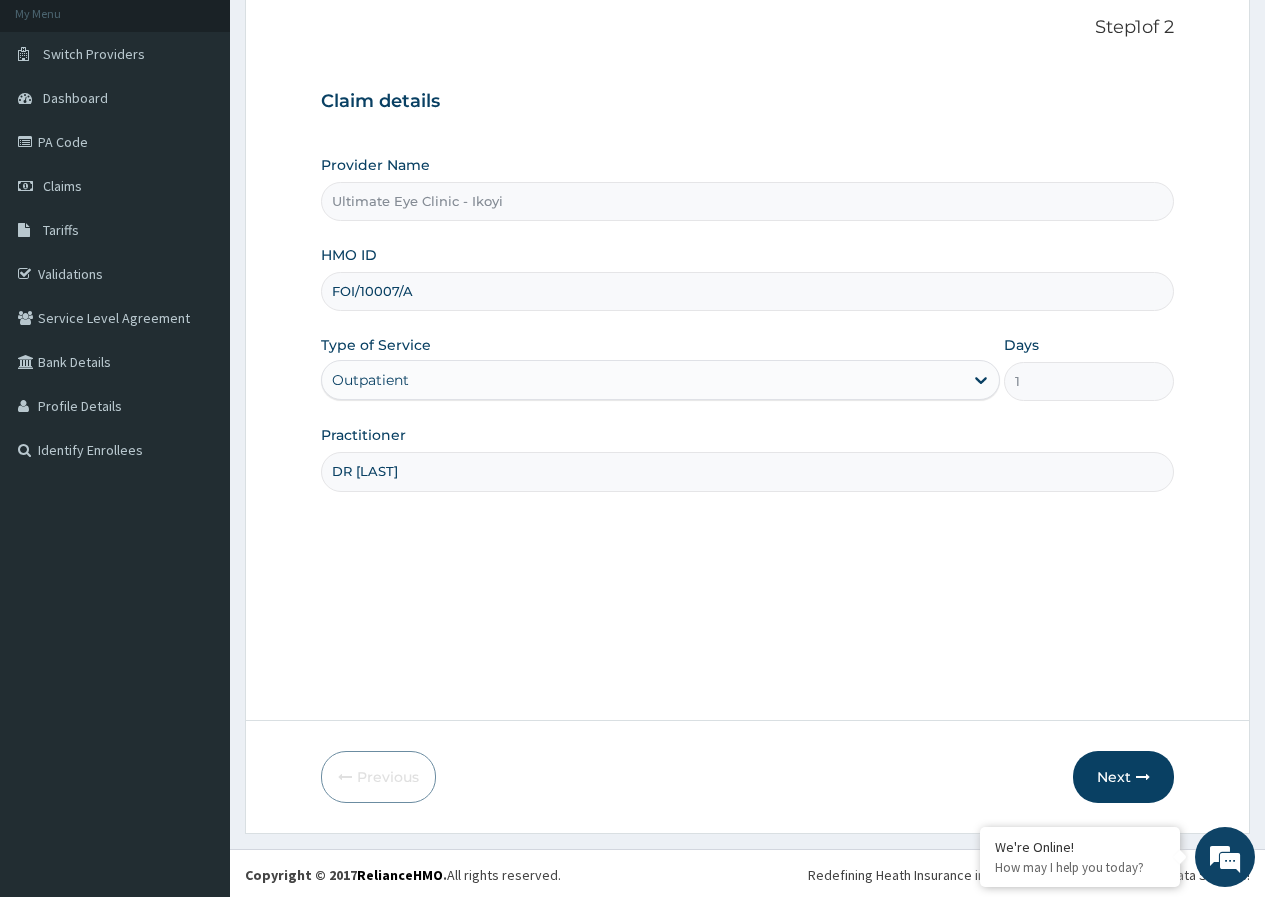 scroll, scrollTop: 123, scrollLeft: 0, axis: vertical 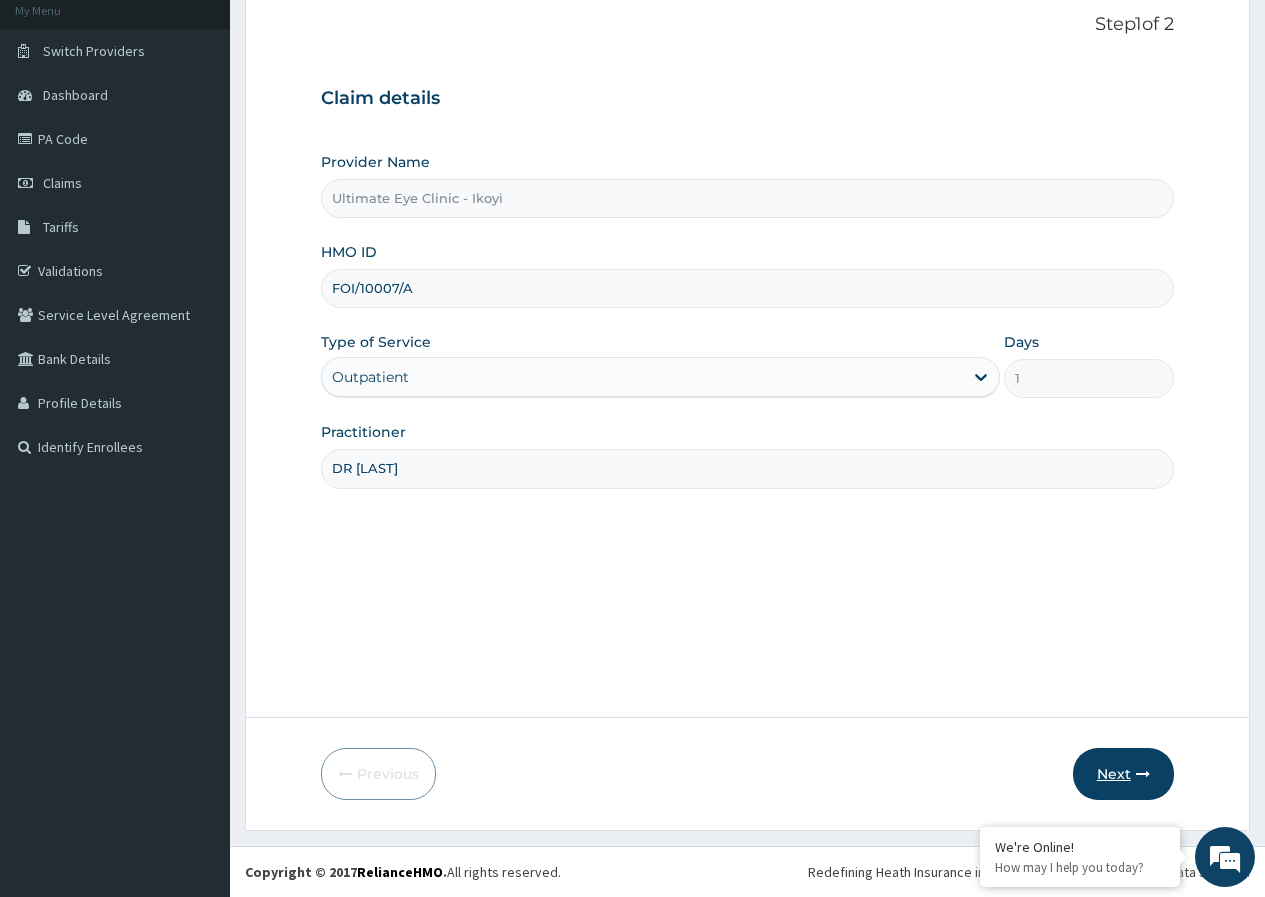 type on "DR [NAME]" 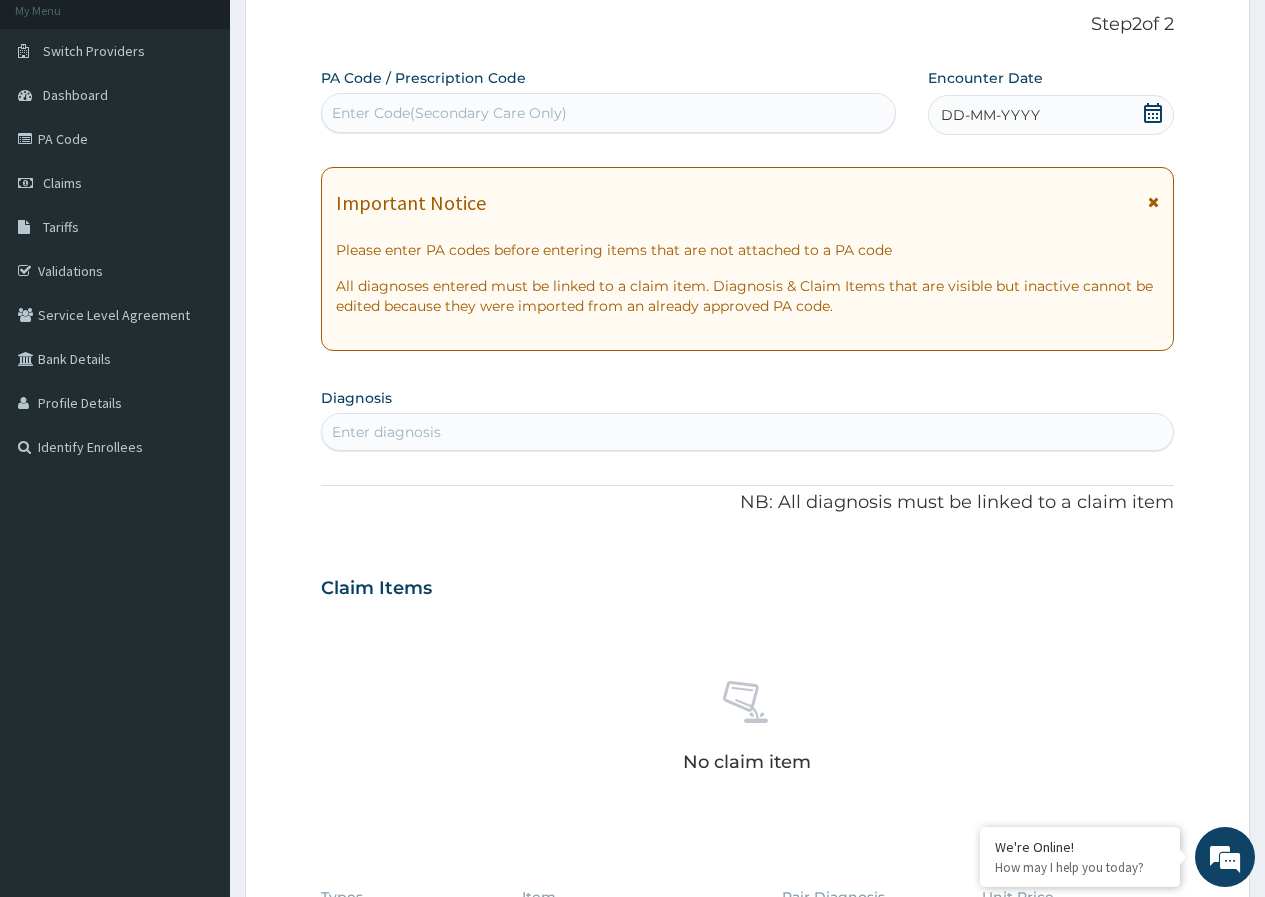 click on "Enter Code(Secondary Care Only)" at bounding box center (608, 113) 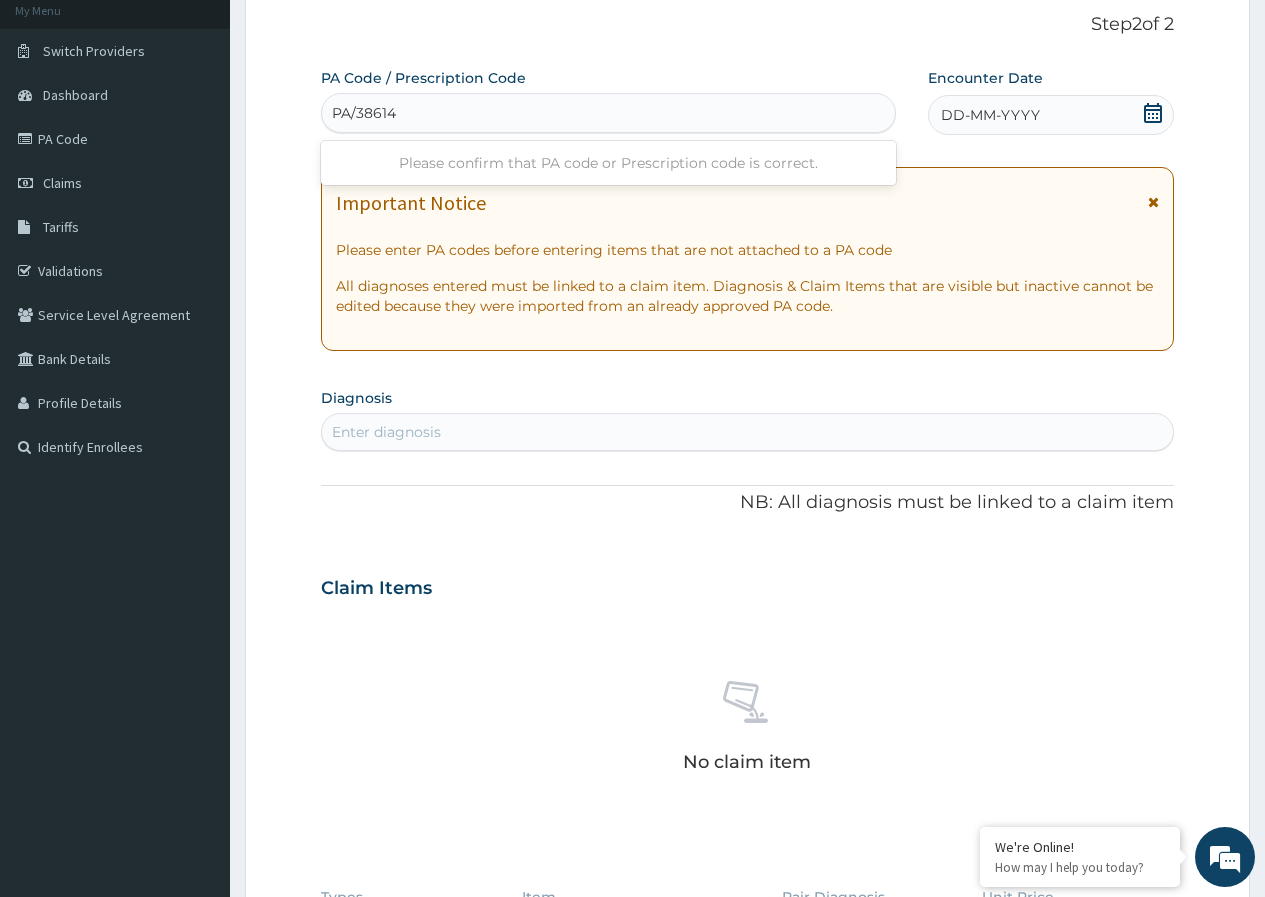 type on "PA/38614A" 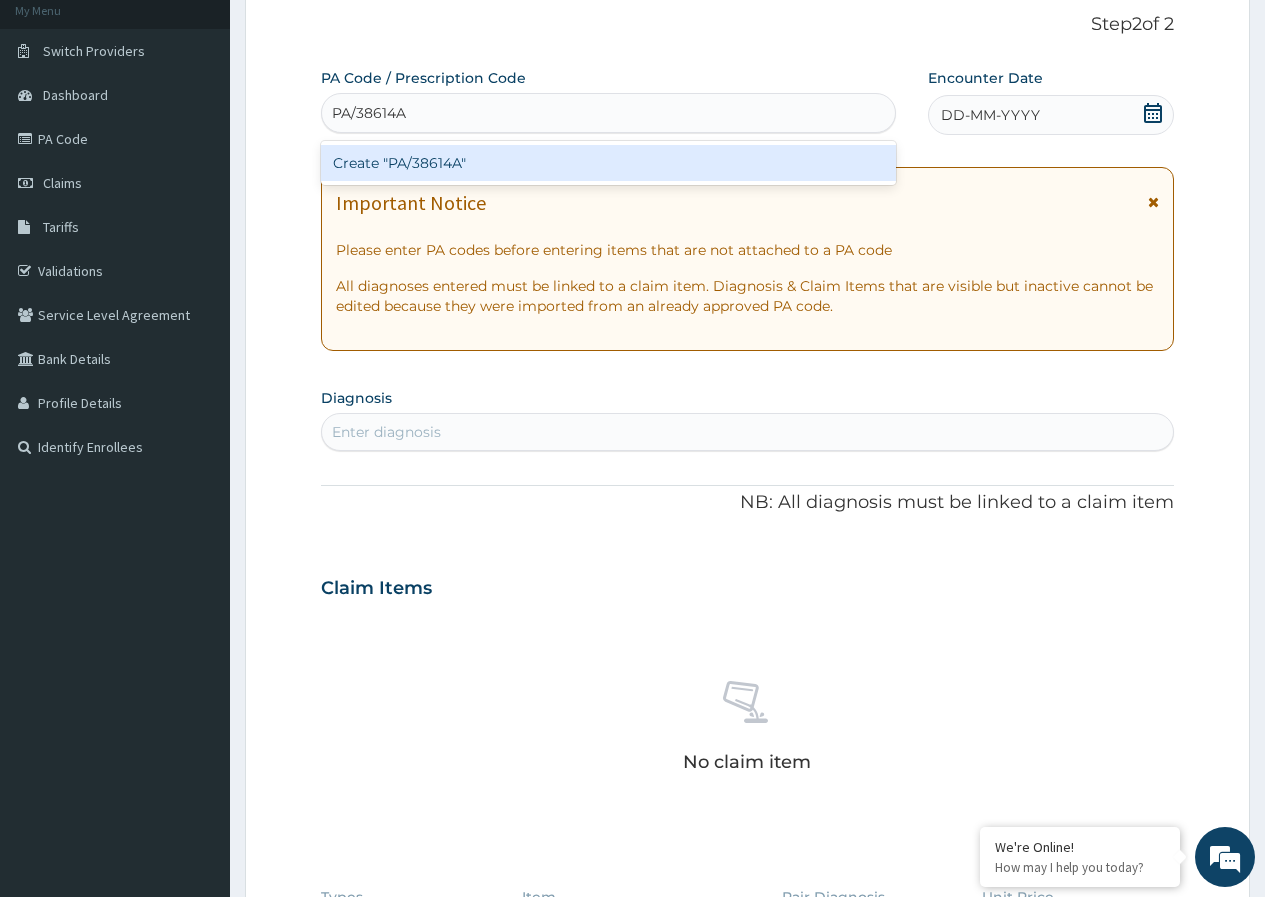 click on "Create "PA/38614A"" at bounding box center (608, 163) 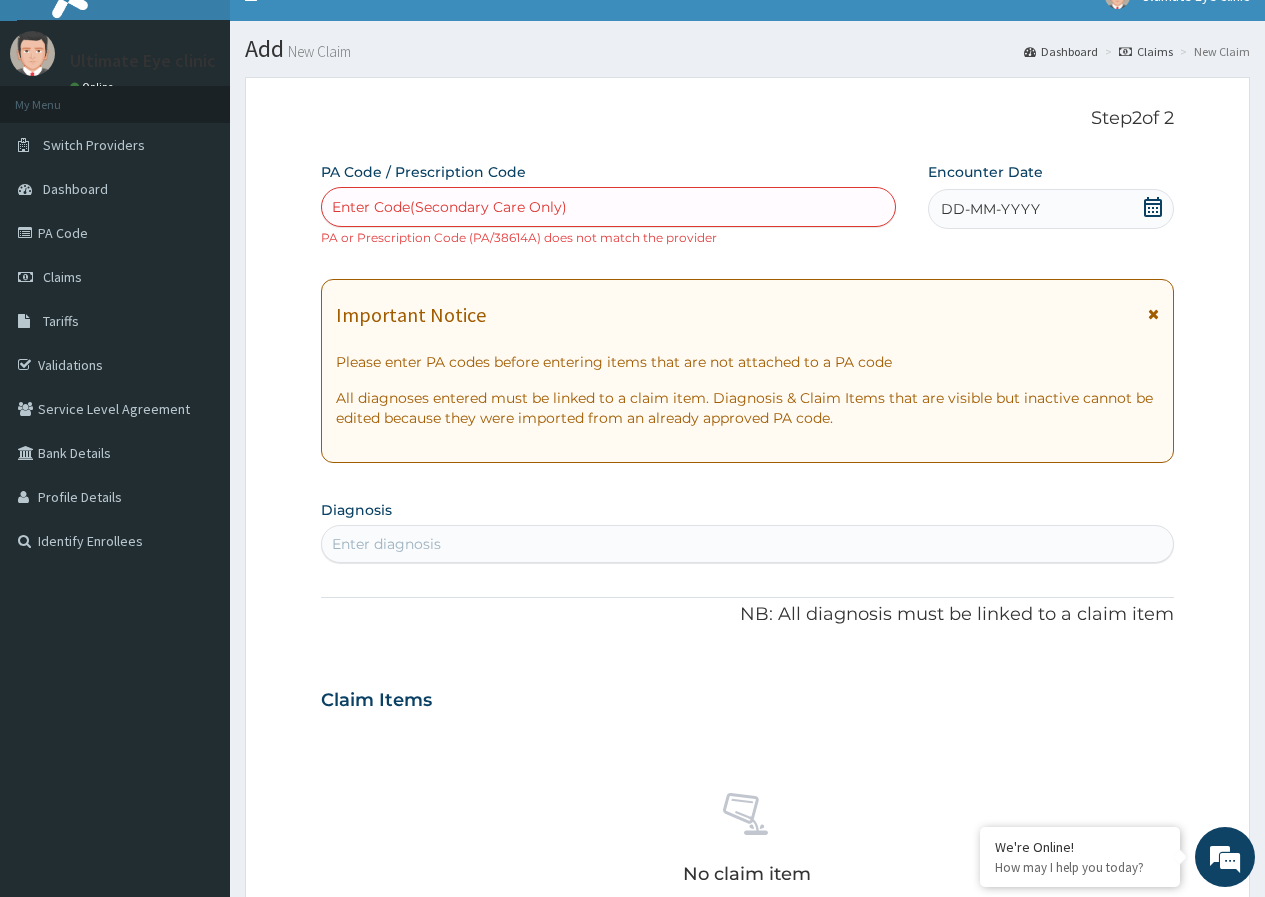 scroll, scrollTop: 23, scrollLeft: 0, axis: vertical 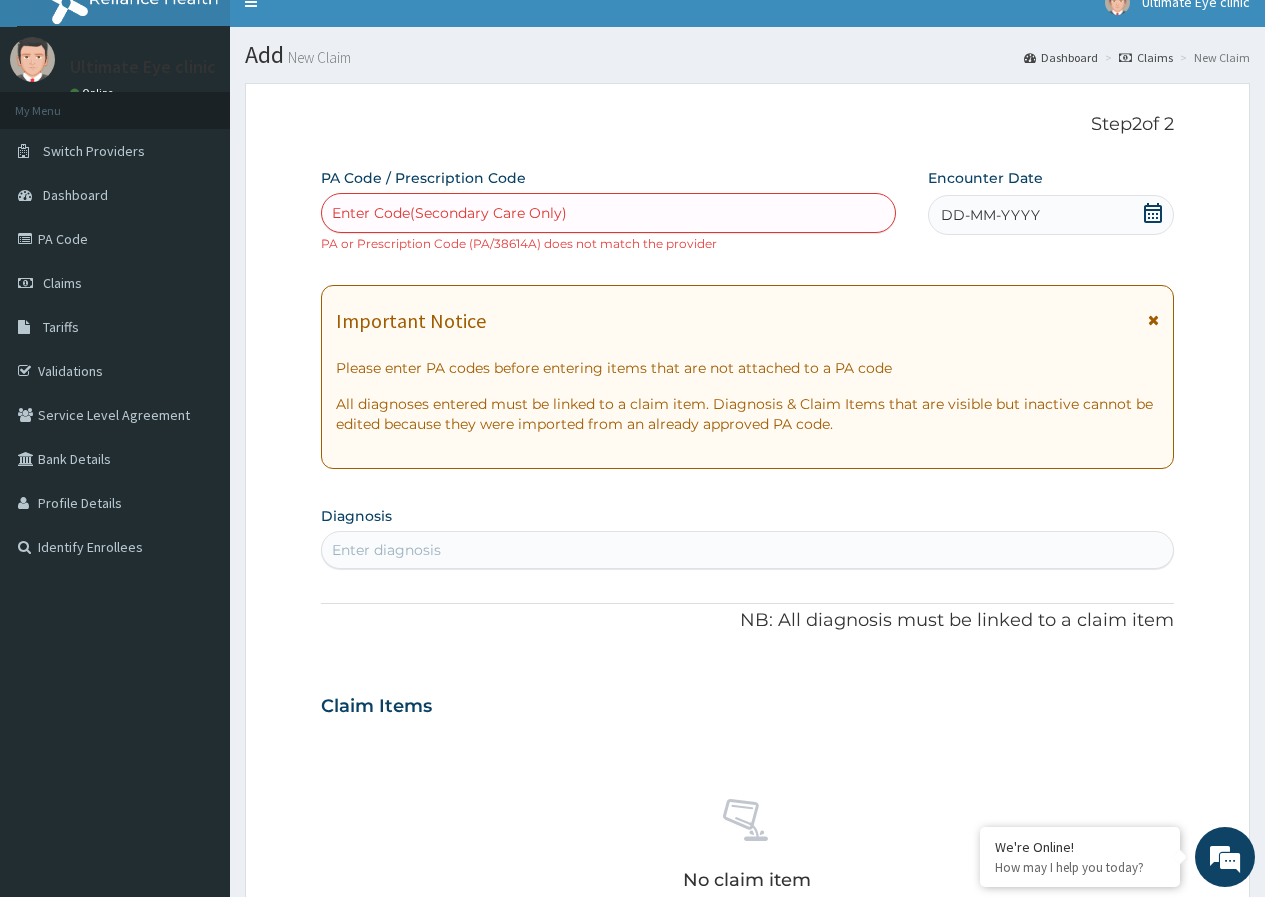 click on "PA Code / Prescription Code Enter Code(Secondary Care Only) PA or Prescription Code  (PA/38614A) does not match the provider" at bounding box center (608, 210) 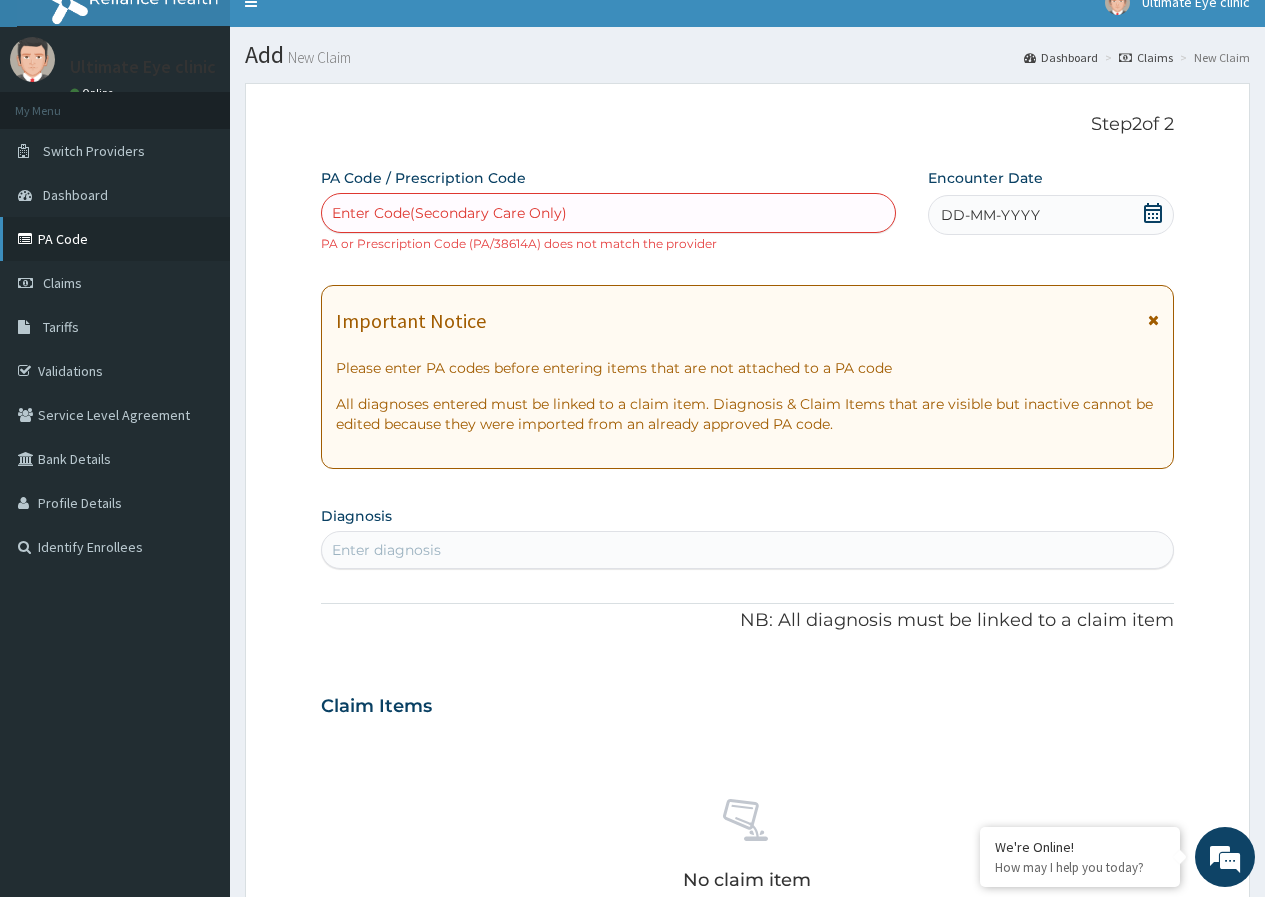 click on "PA Code" at bounding box center [115, 239] 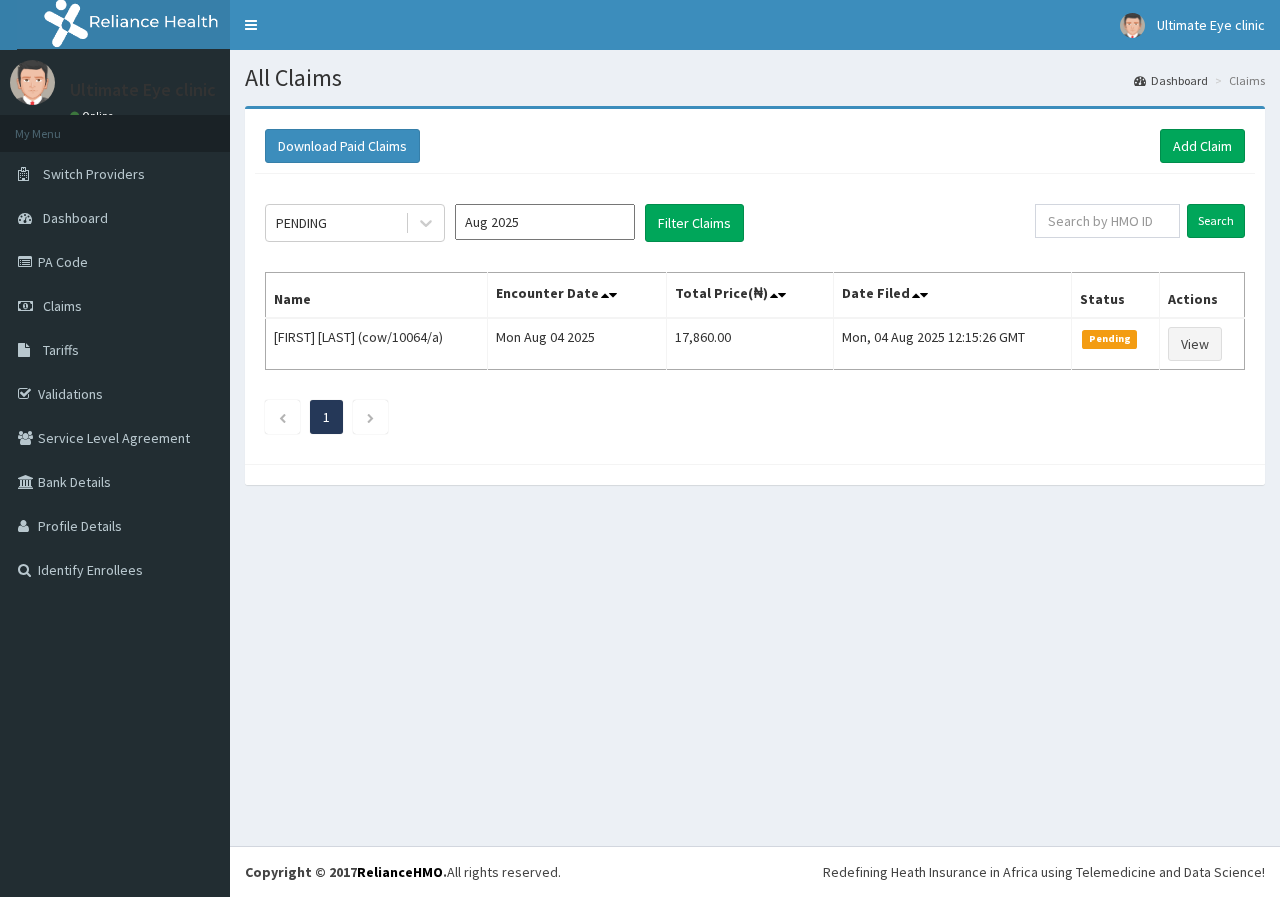scroll, scrollTop: 0, scrollLeft: 0, axis: both 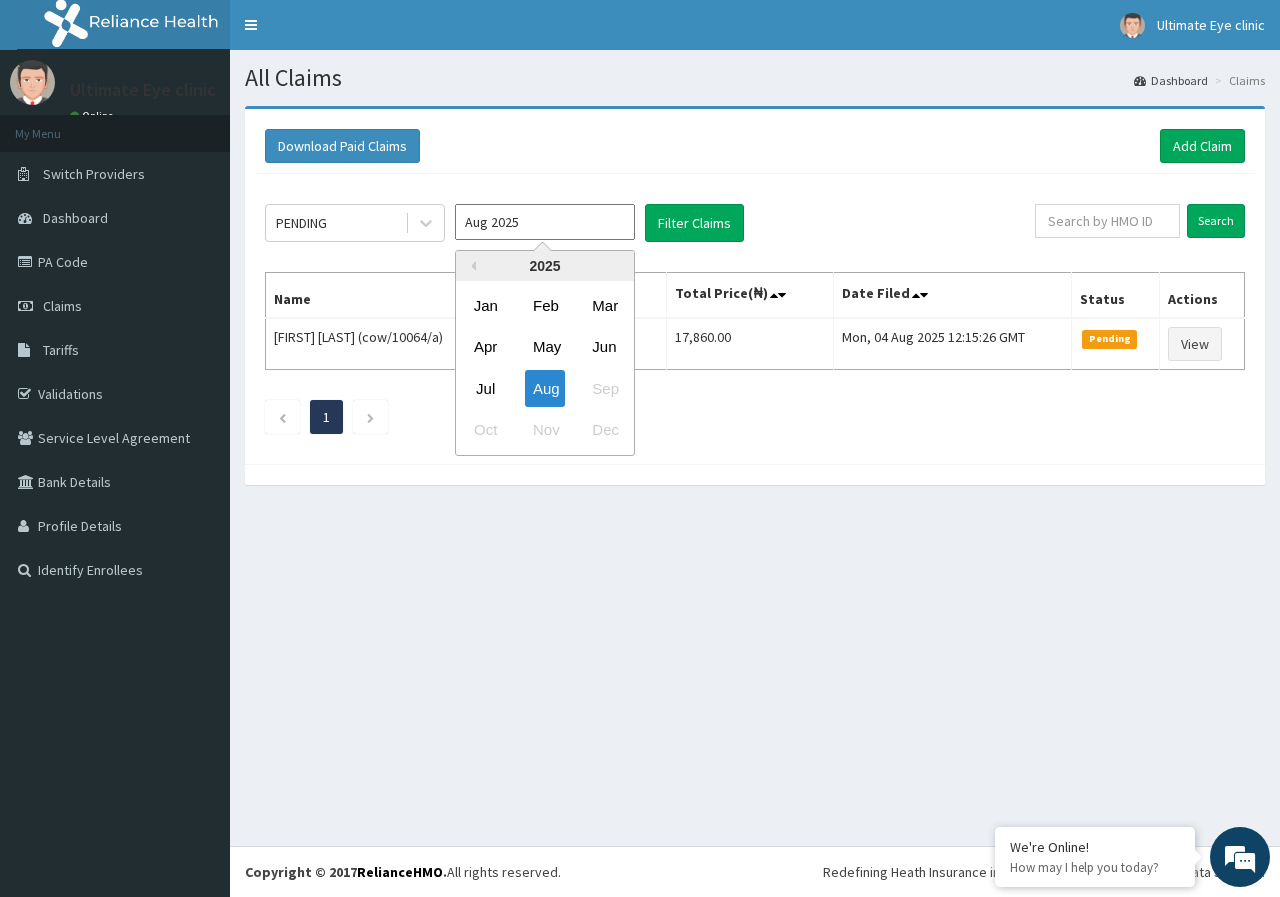 click on "Aug 2025" at bounding box center (545, 222) 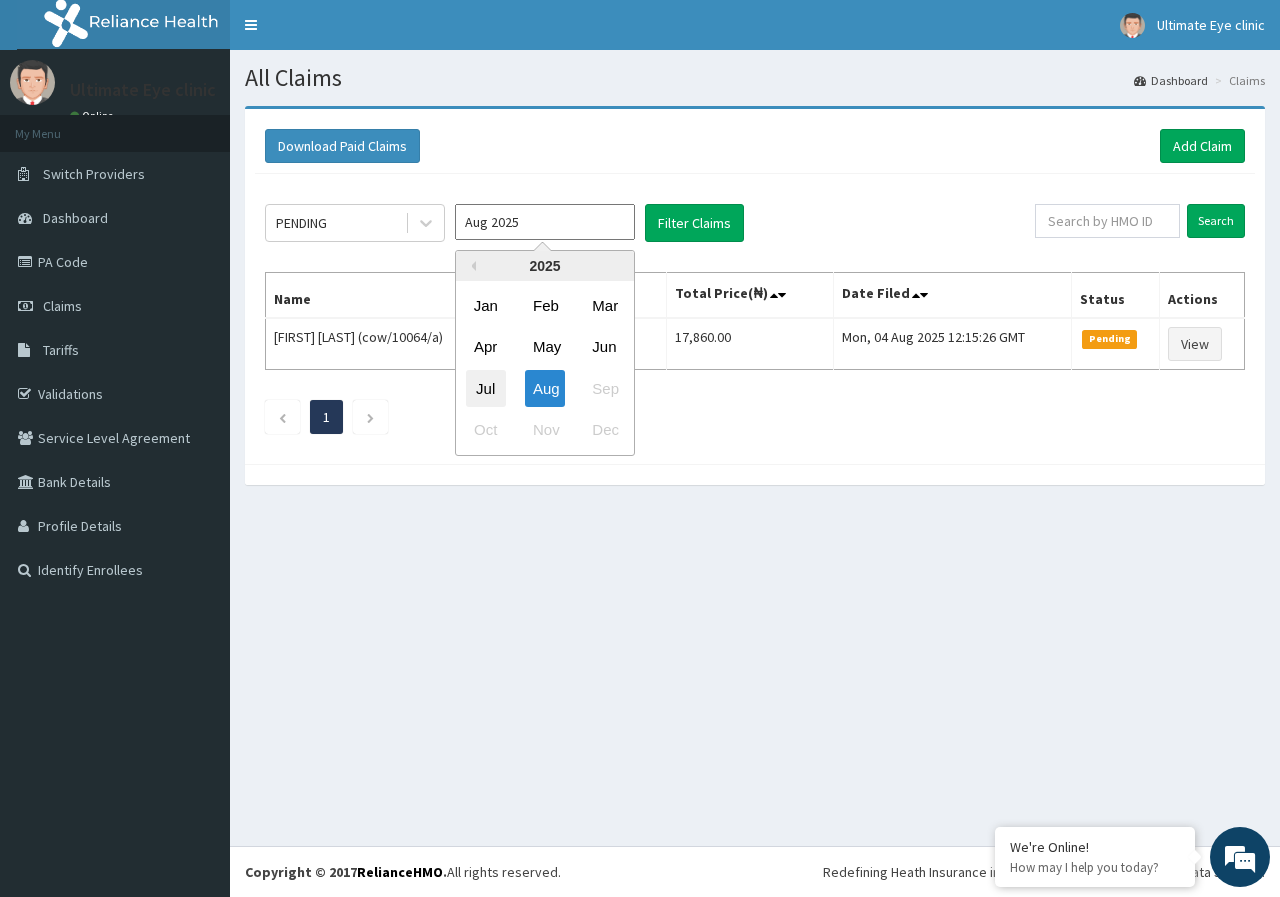click on "Jul" at bounding box center [486, 388] 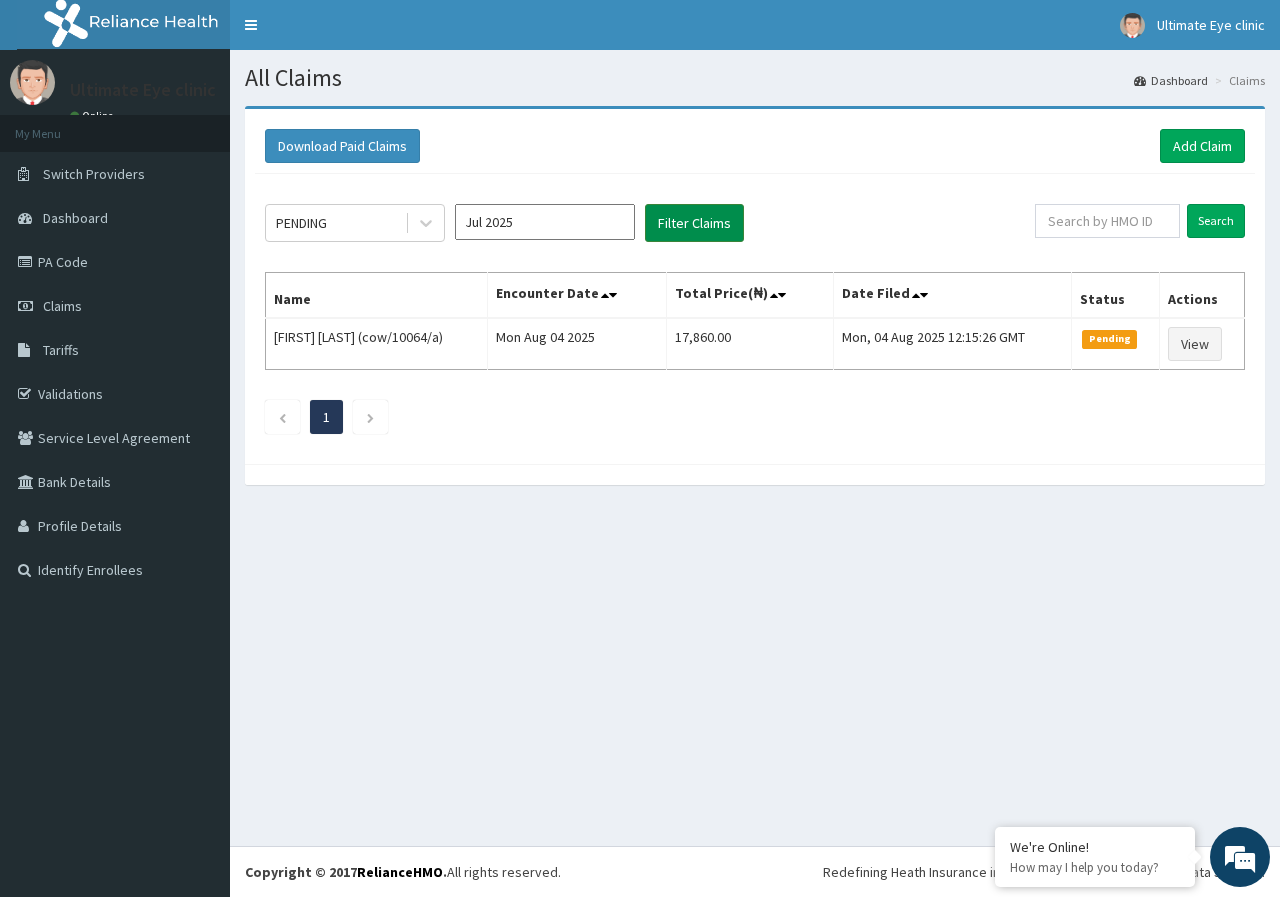 click on "Filter Claims" at bounding box center (694, 223) 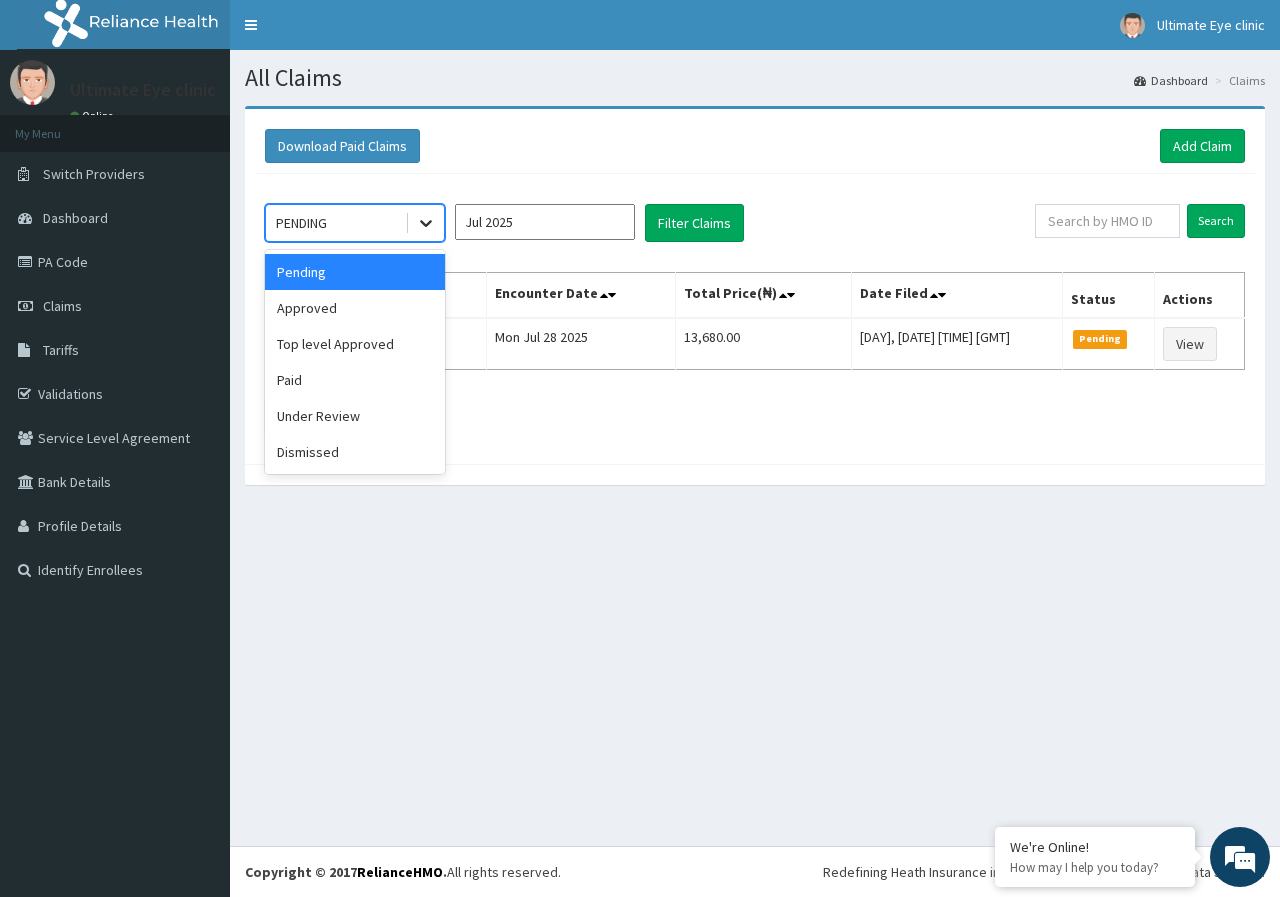 click 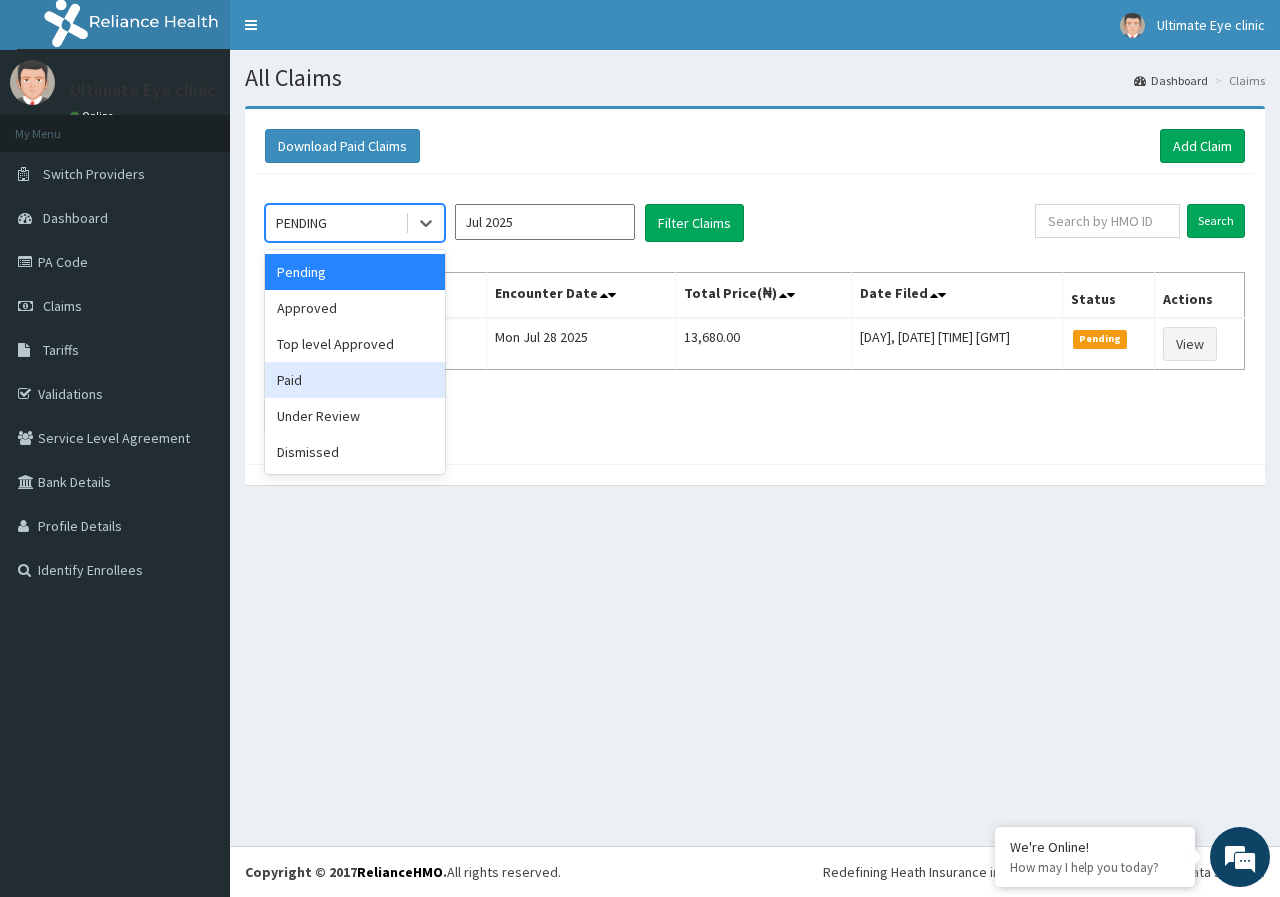 click on "Paid" at bounding box center (355, 380) 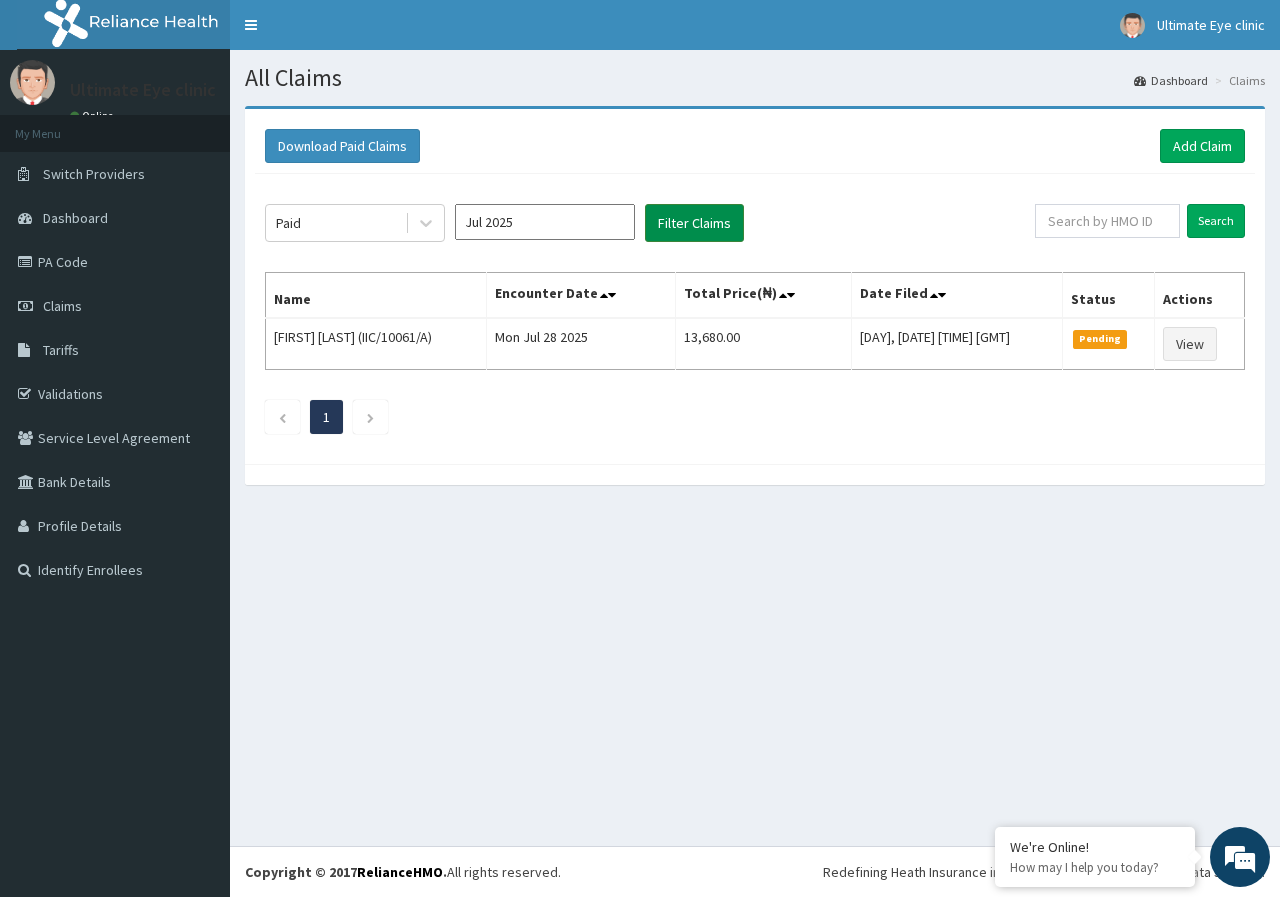 click on "Filter Claims" at bounding box center (694, 223) 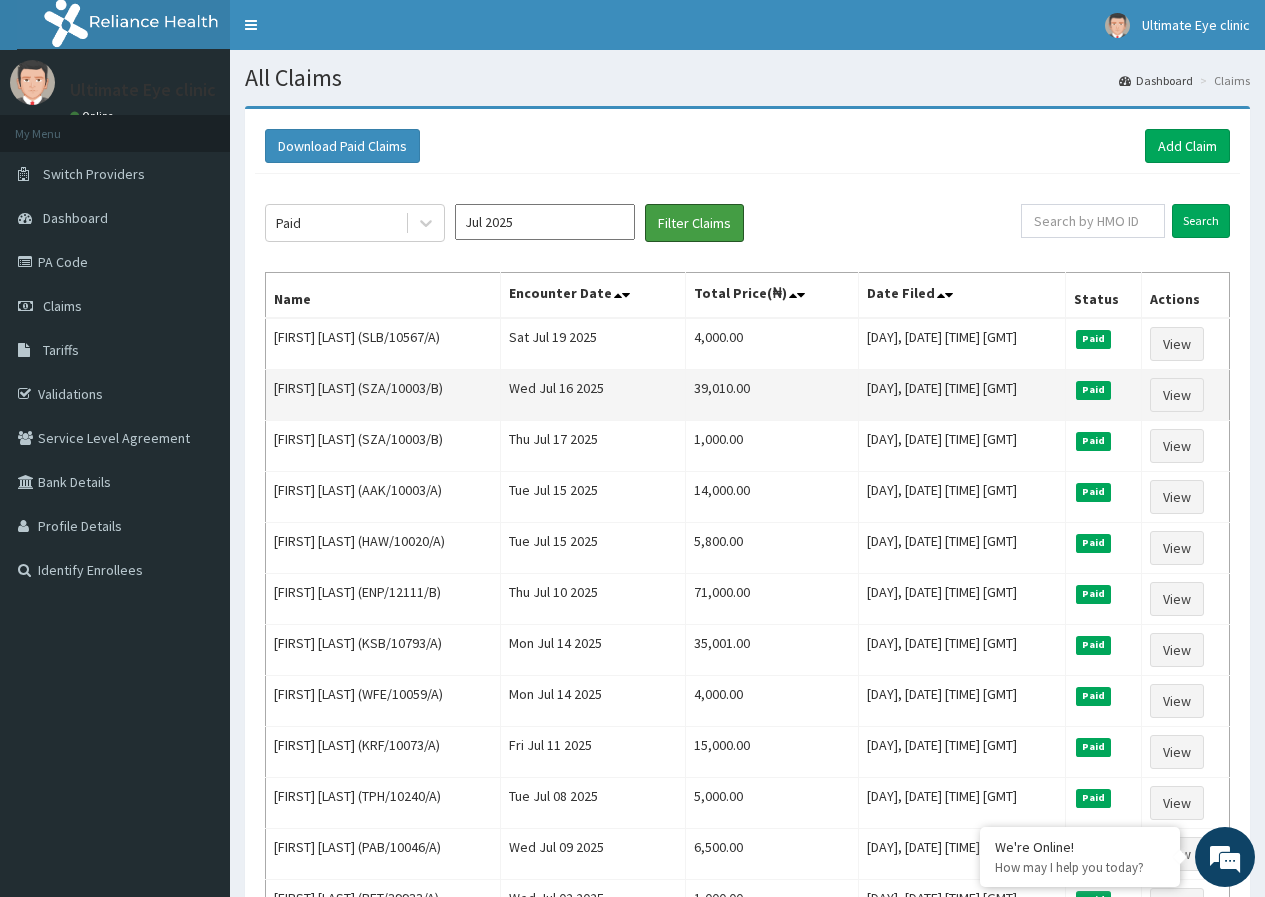scroll, scrollTop: 0, scrollLeft: 0, axis: both 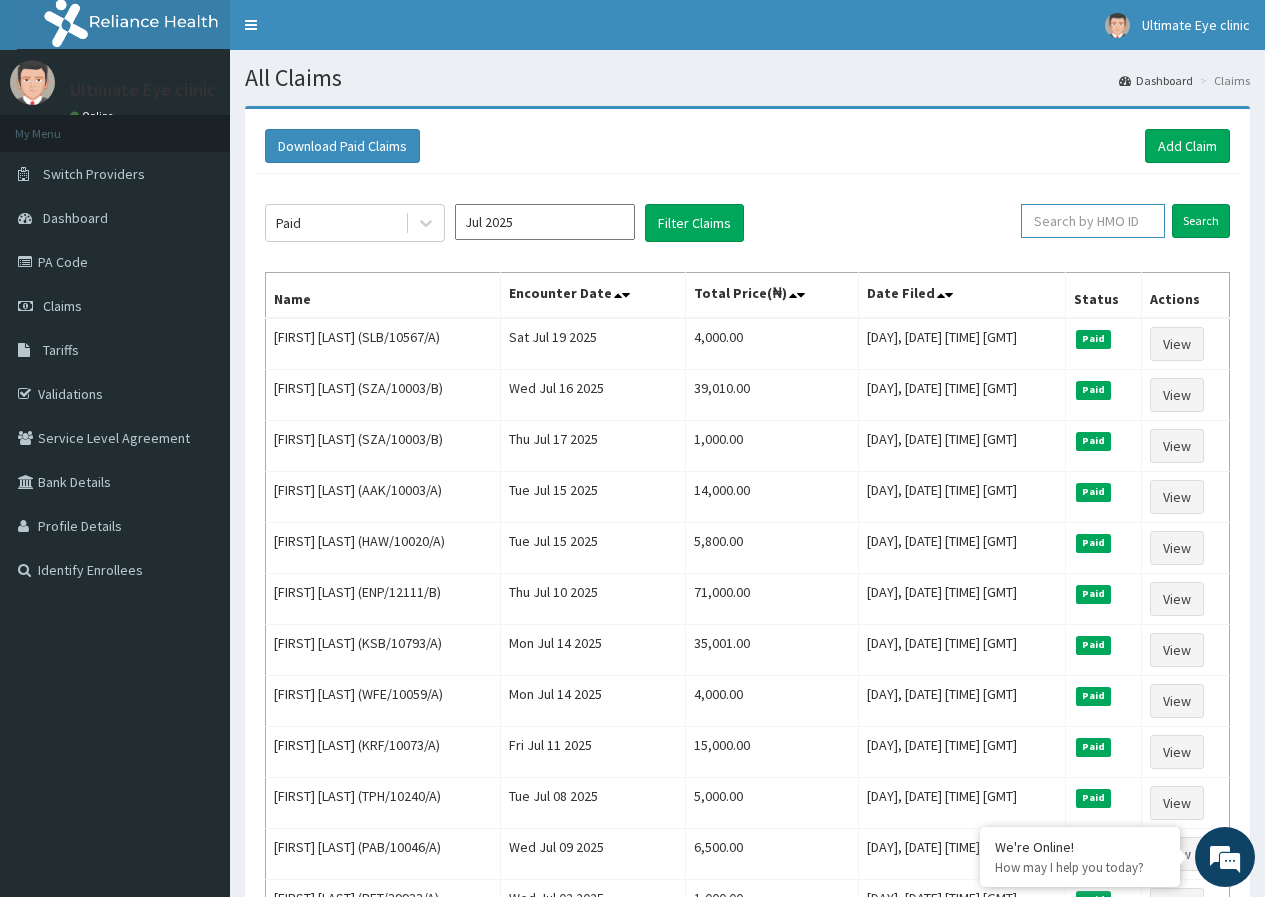 click at bounding box center [1093, 221] 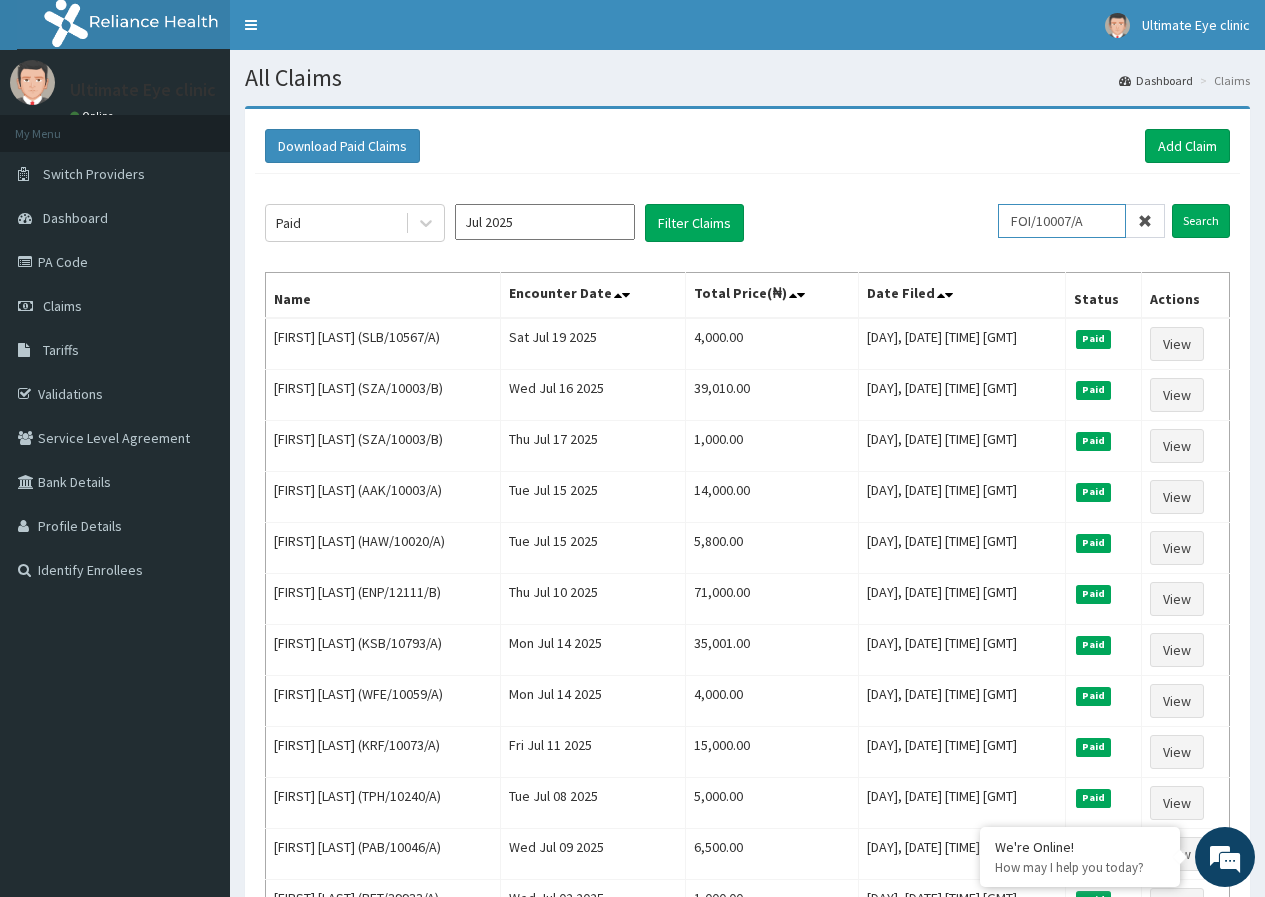 type on "FOI/10007/A" 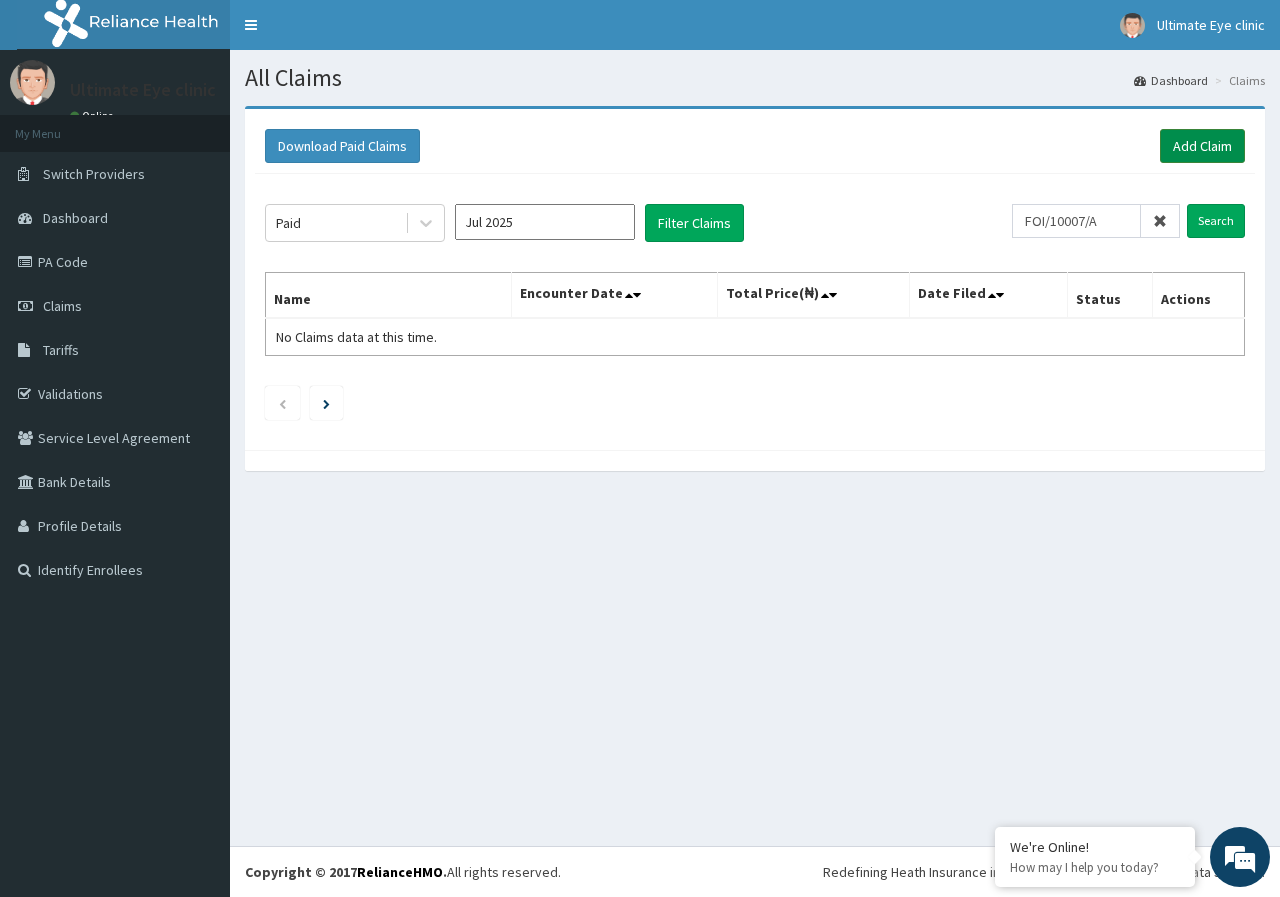 click on "Add Claim" at bounding box center [1202, 146] 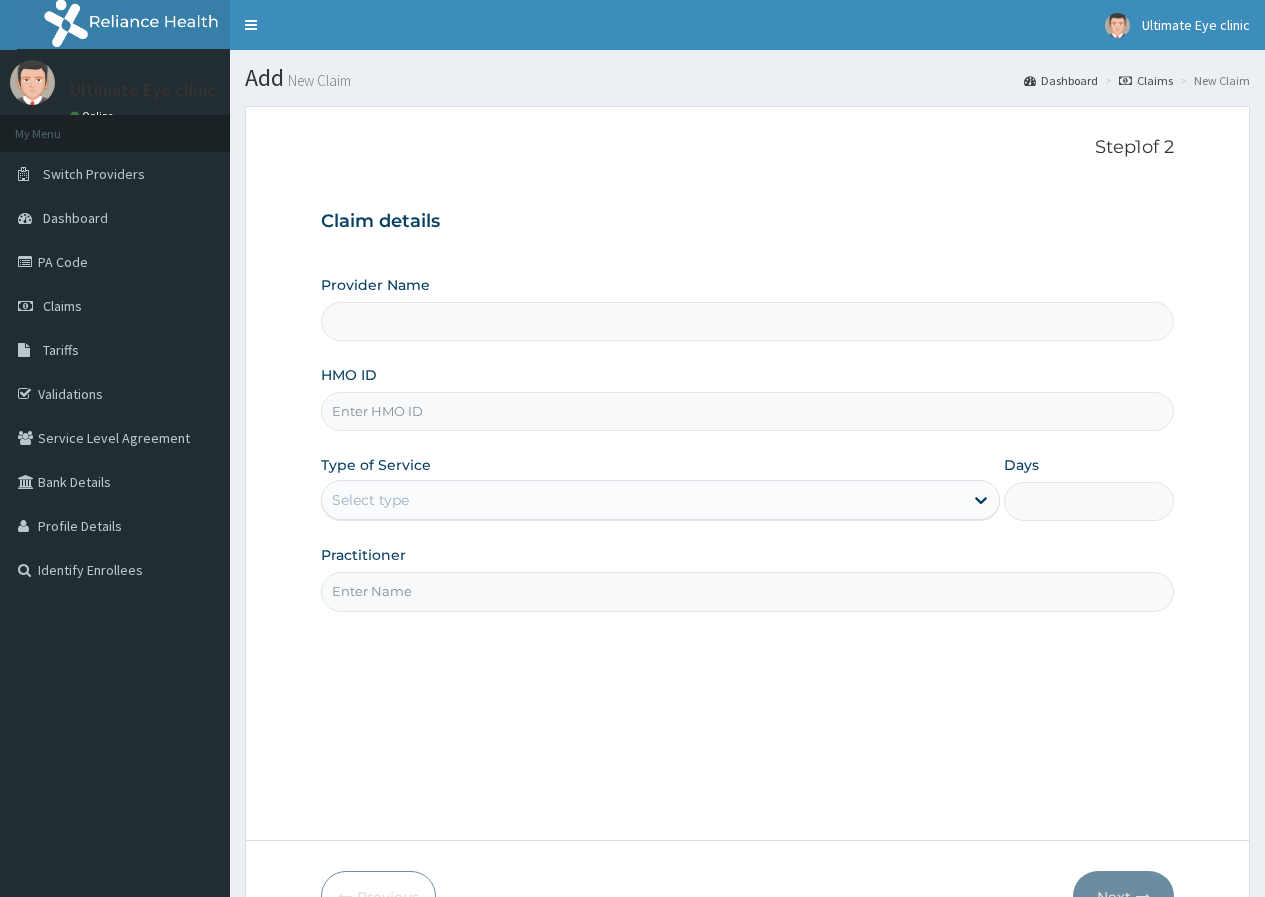 scroll, scrollTop: 0, scrollLeft: 0, axis: both 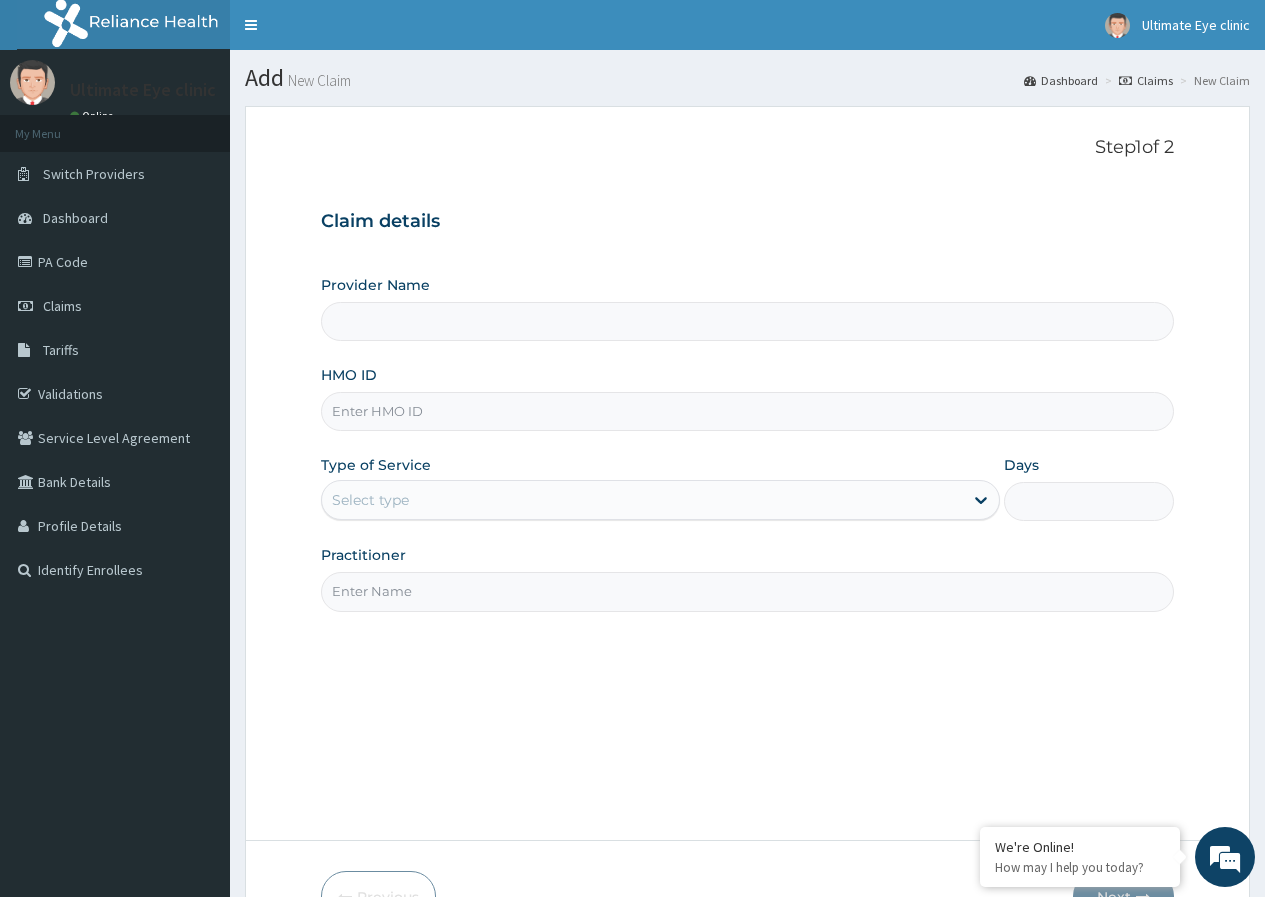 click on "HMO ID" at bounding box center (747, 411) 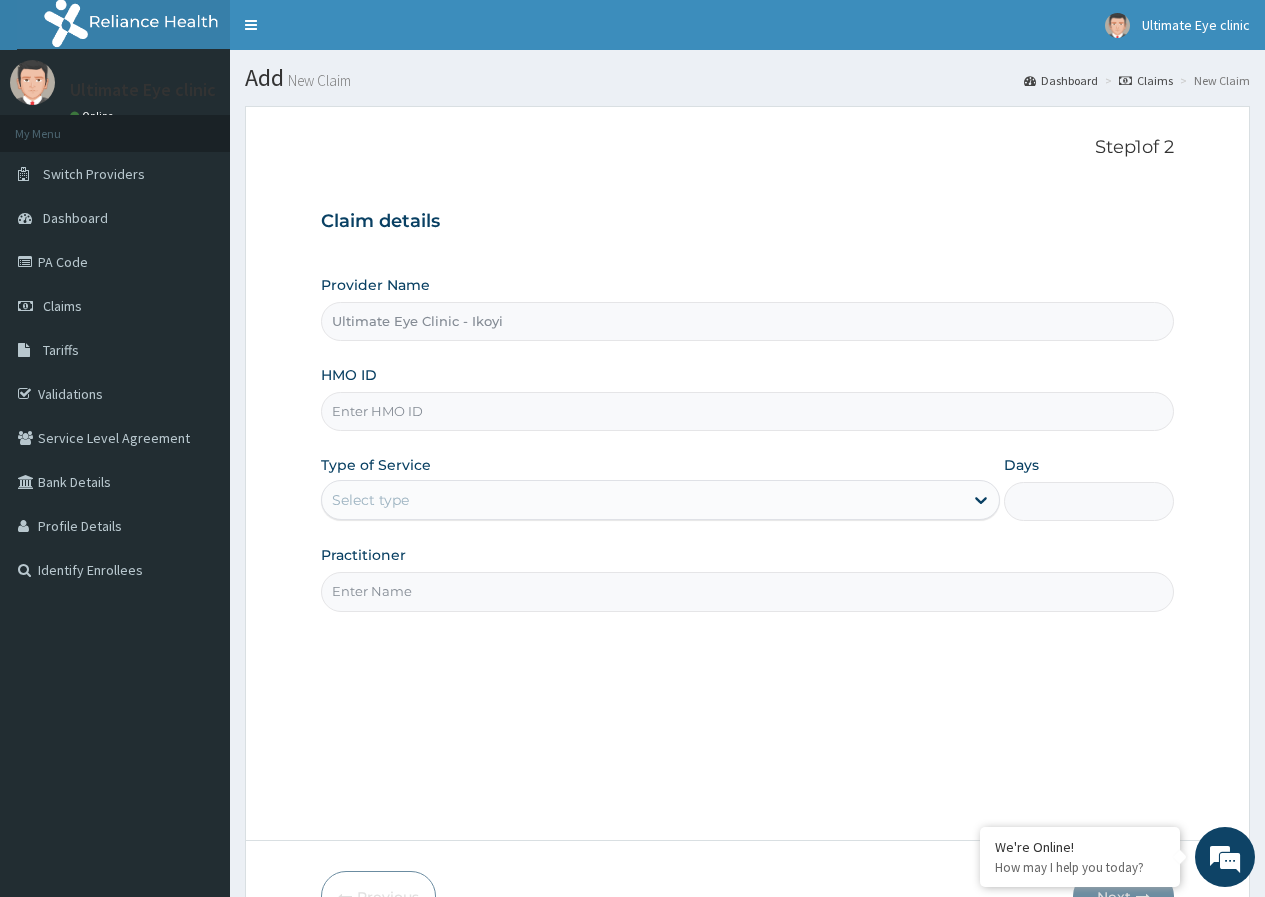 click on "HMO ID" at bounding box center [747, 411] 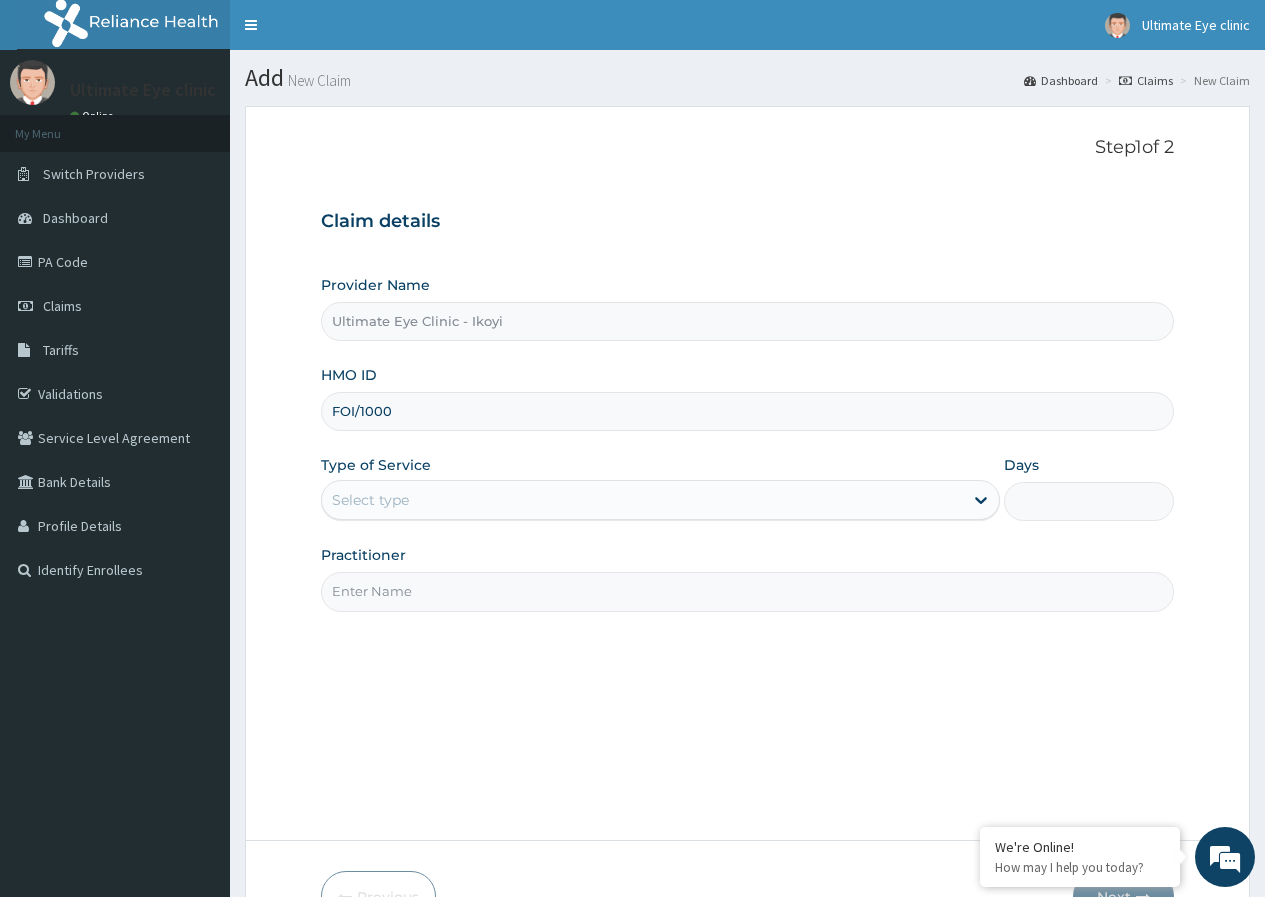 scroll, scrollTop: 0, scrollLeft: 0, axis: both 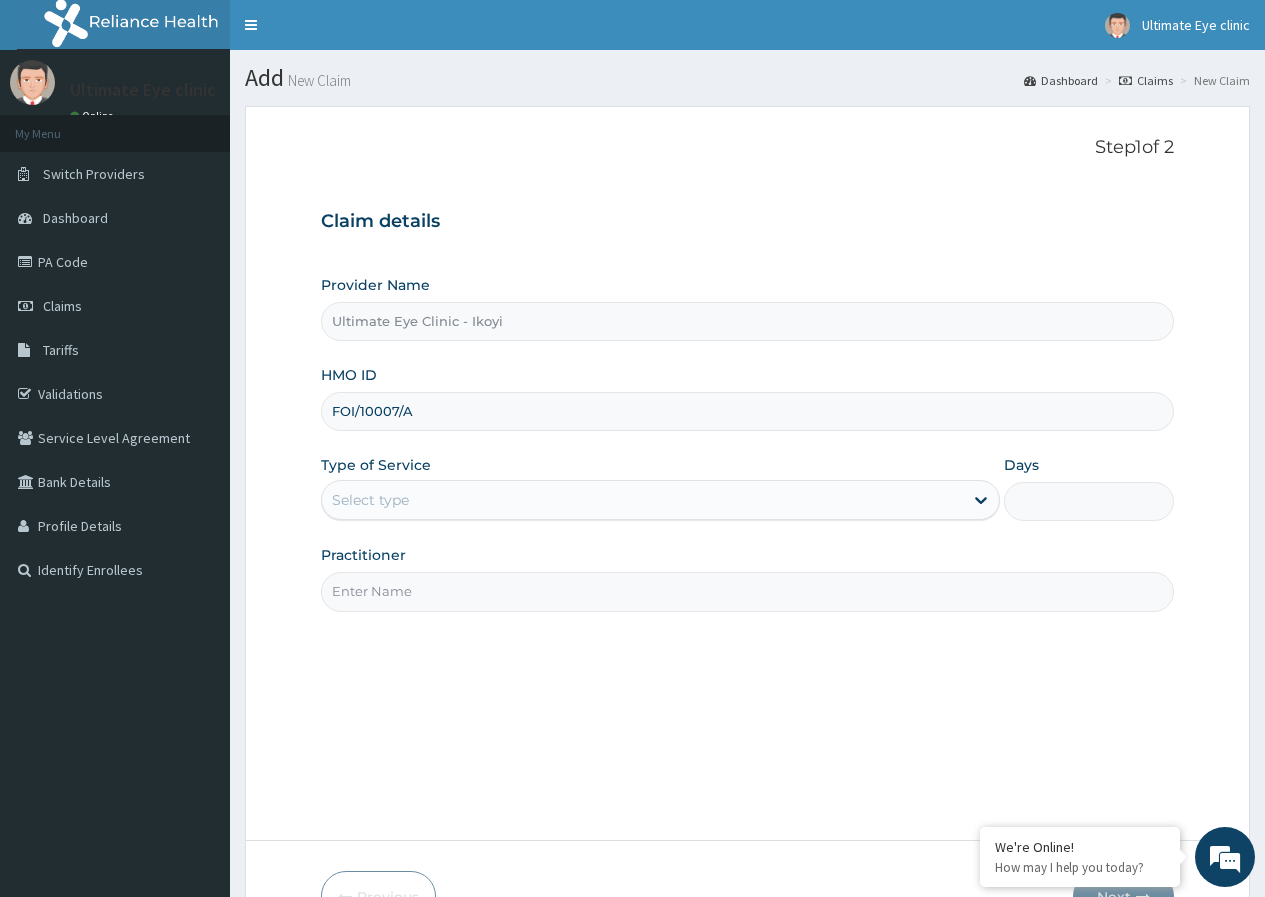 type on "FOI/10007/A" 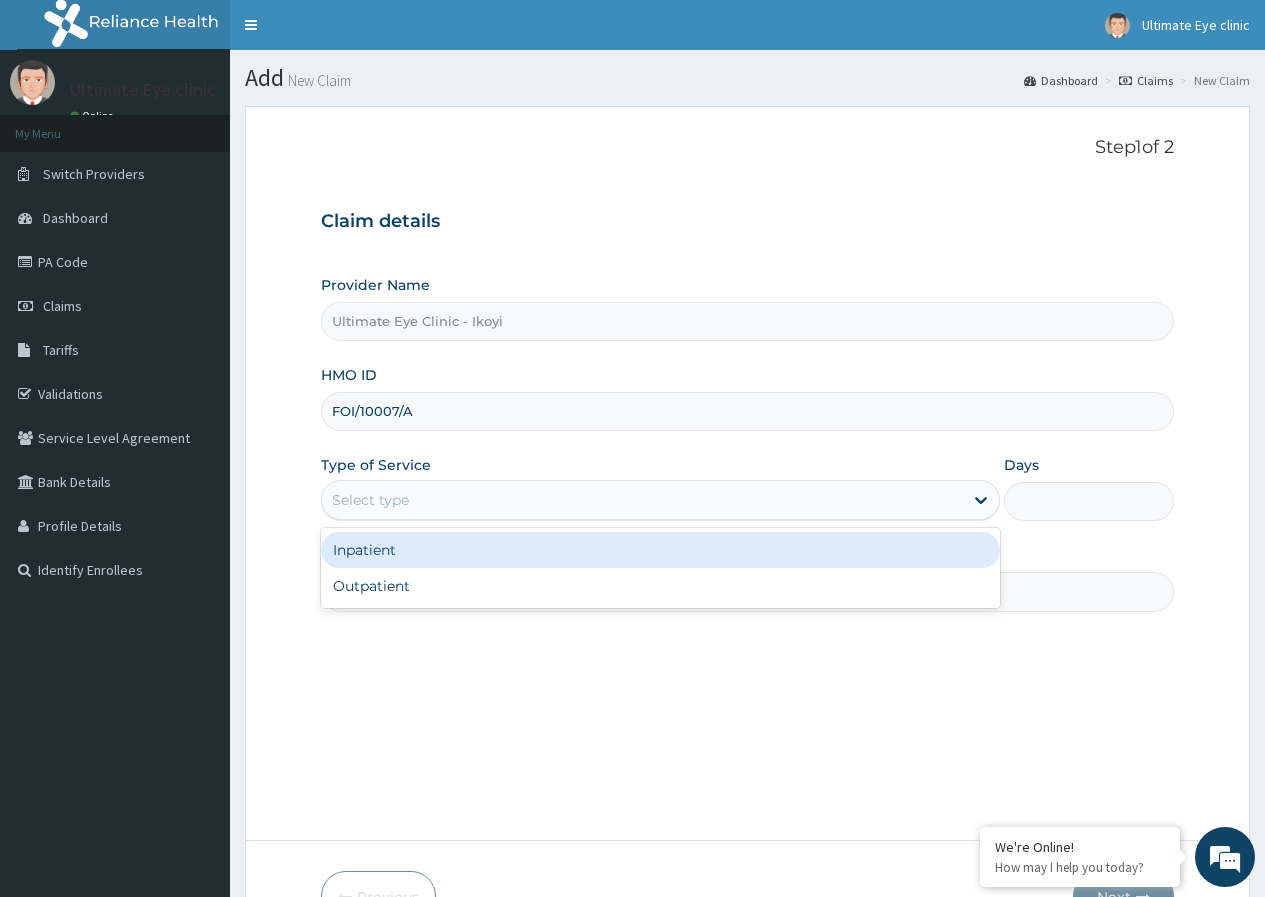 click on "Select type" at bounding box center (370, 500) 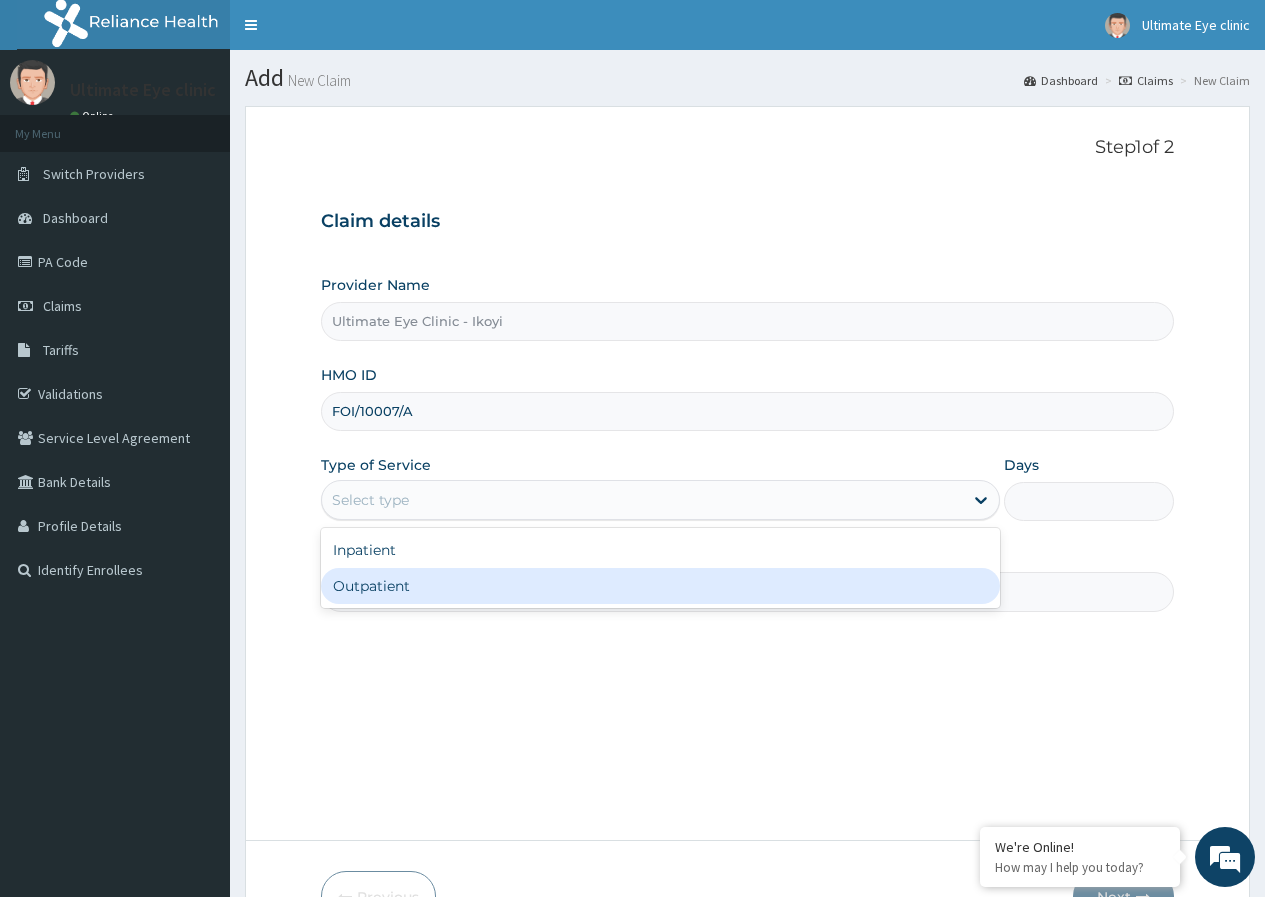 click on "Outpatient" at bounding box center [660, 586] 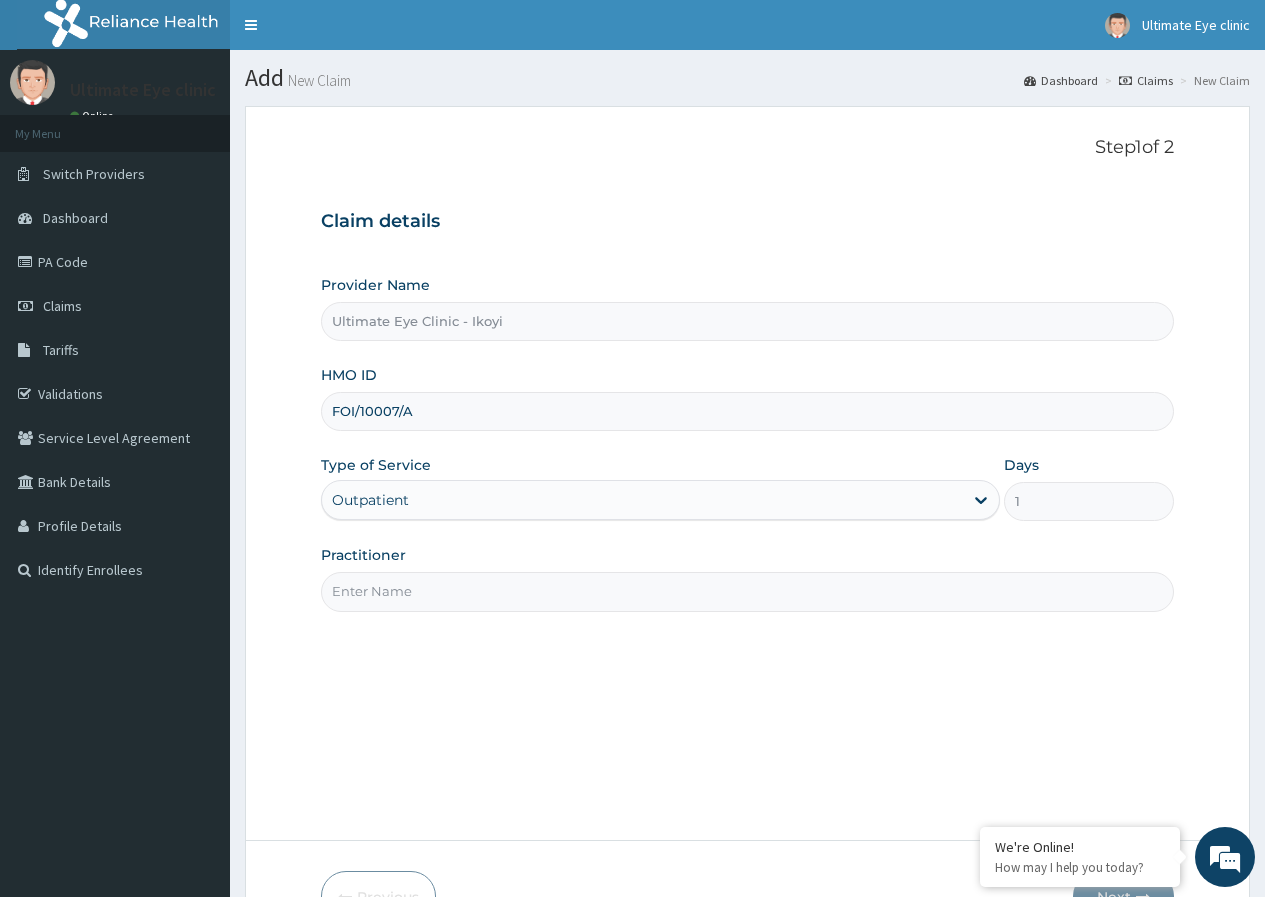 click on "Practitioner" at bounding box center (747, 591) 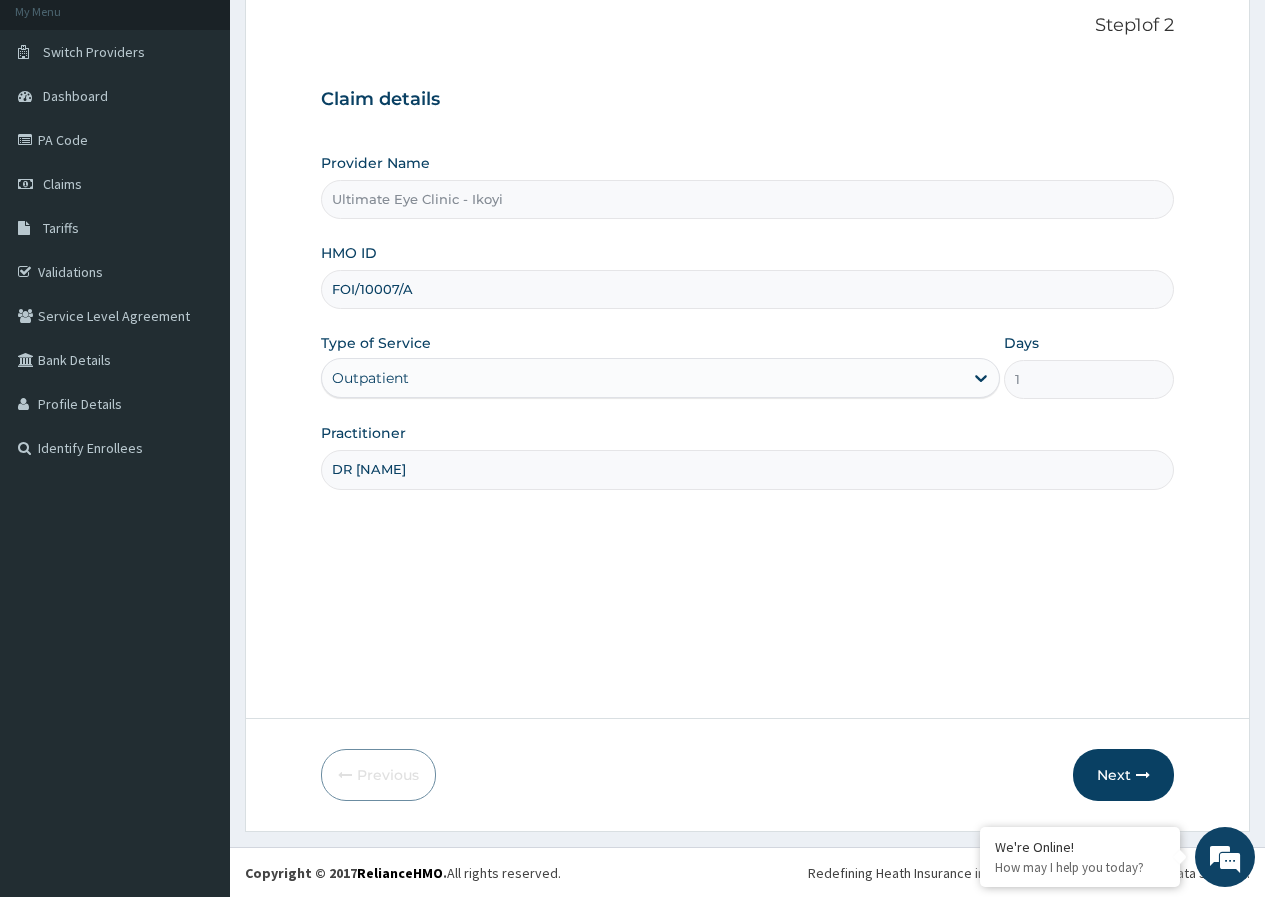 scroll, scrollTop: 123, scrollLeft: 0, axis: vertical 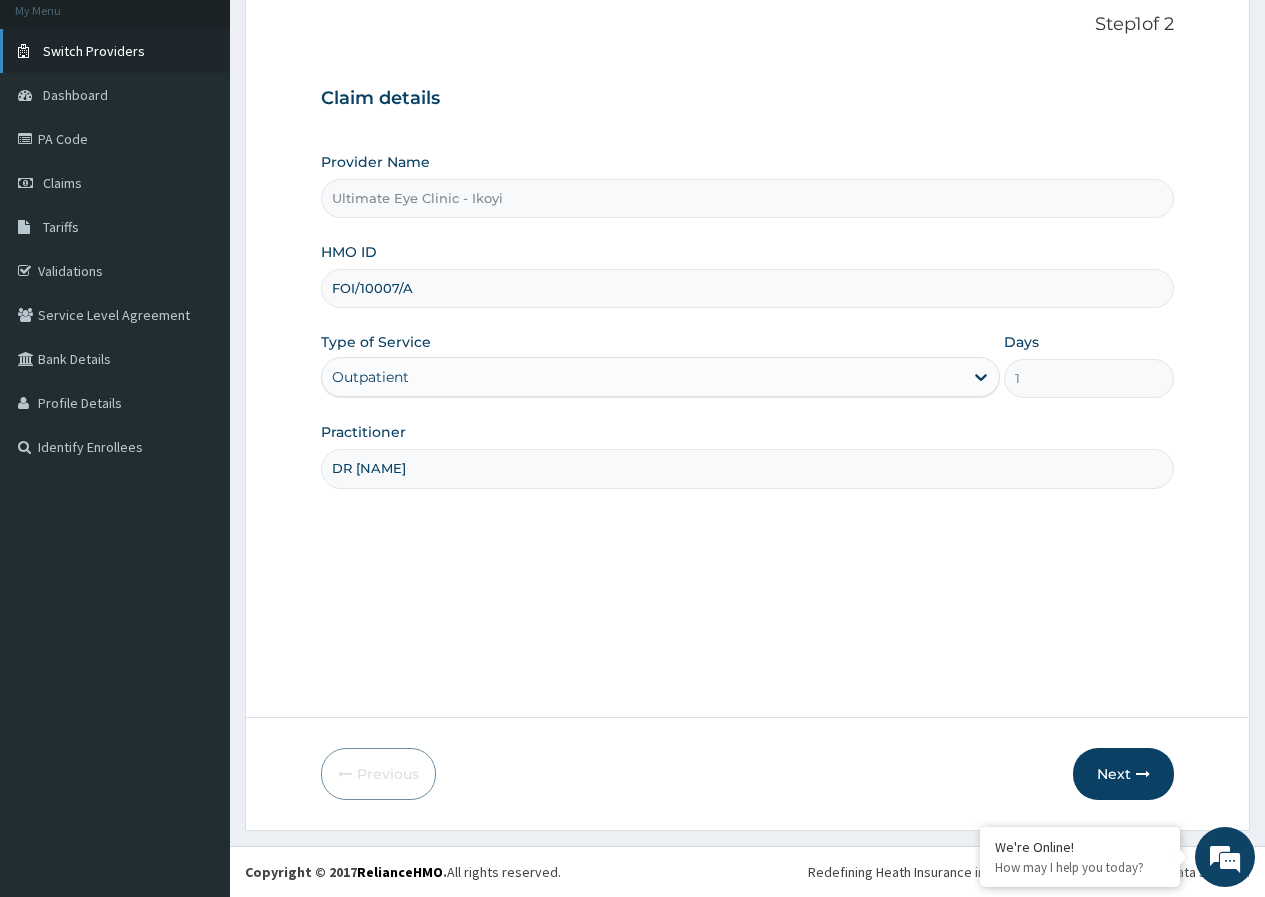 type on "DR AMAKA" 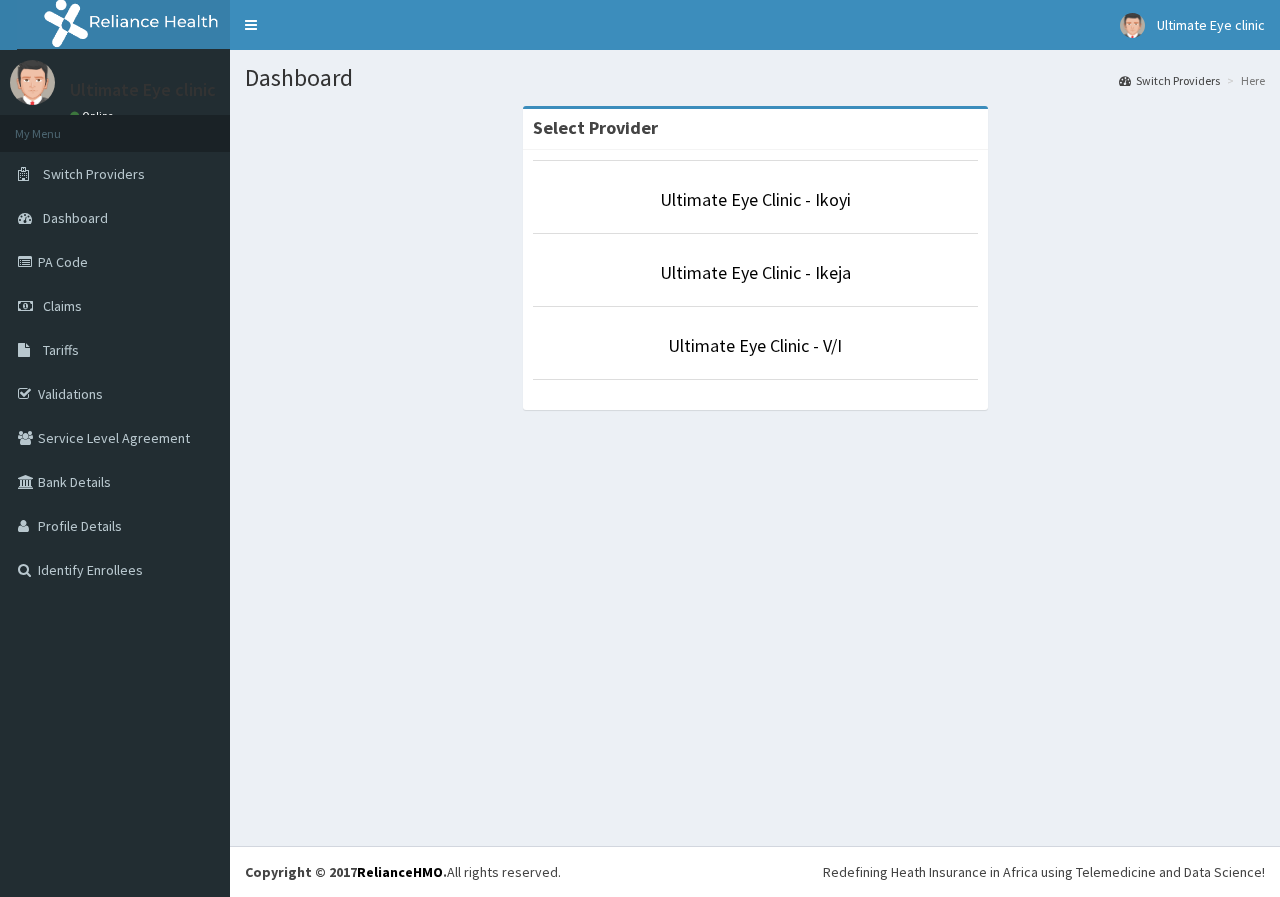 scroll, scrollTop: 0, scrollLeft: 0, axis: both 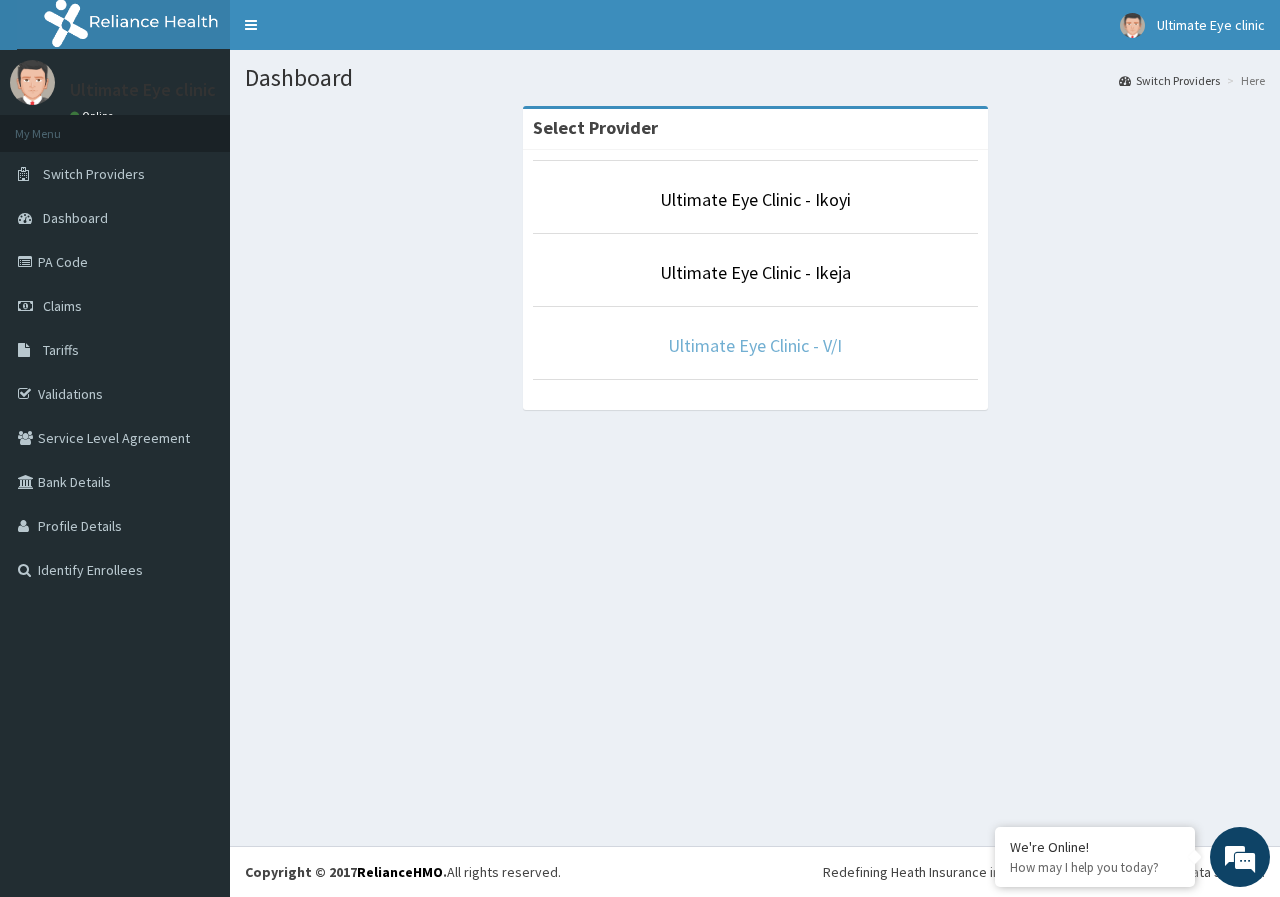 click on "Ultimate Eye Clinic - V/I" at bounding box center (755, 345) 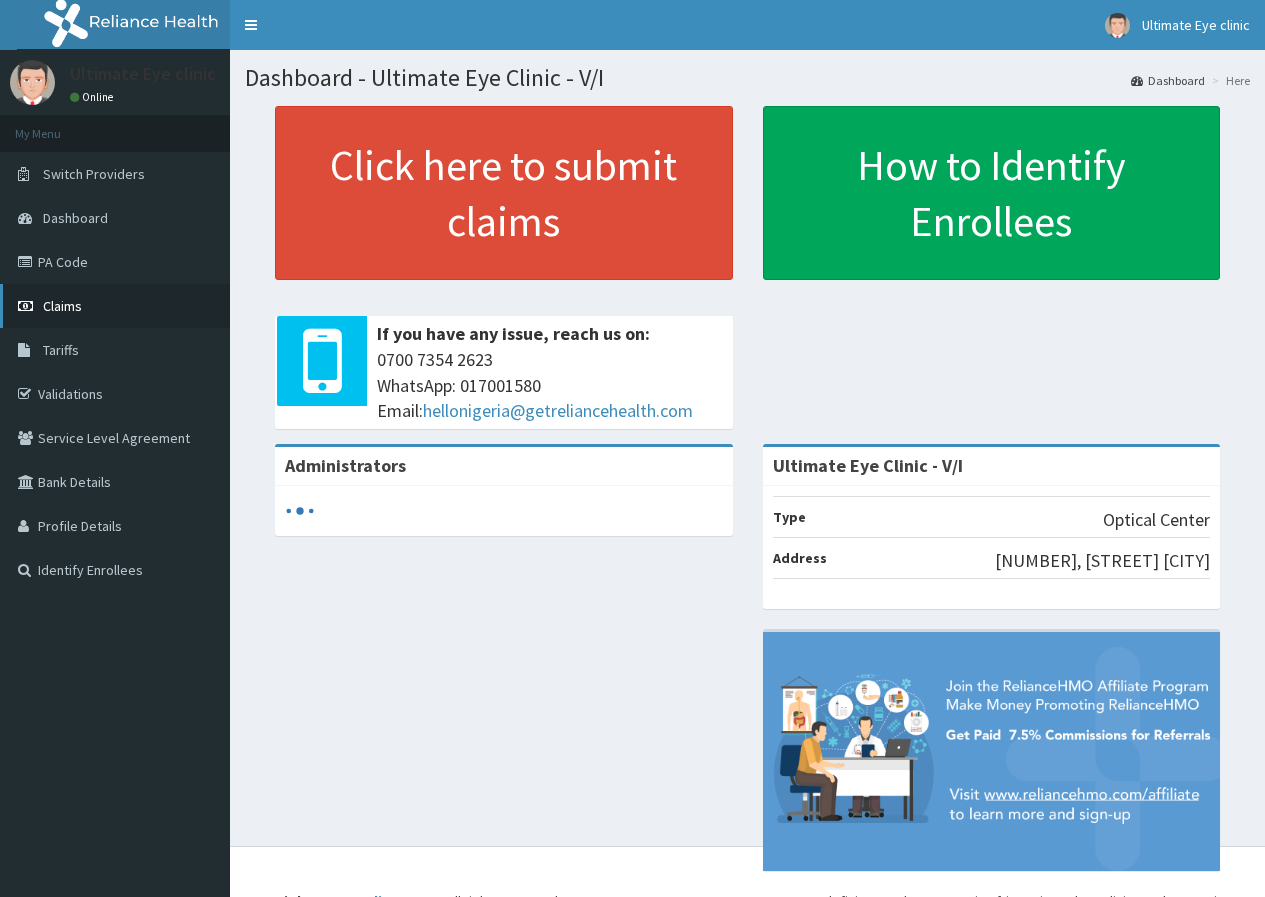 scroll, scrollTop: 0, scrollLeft: 0, axis: both 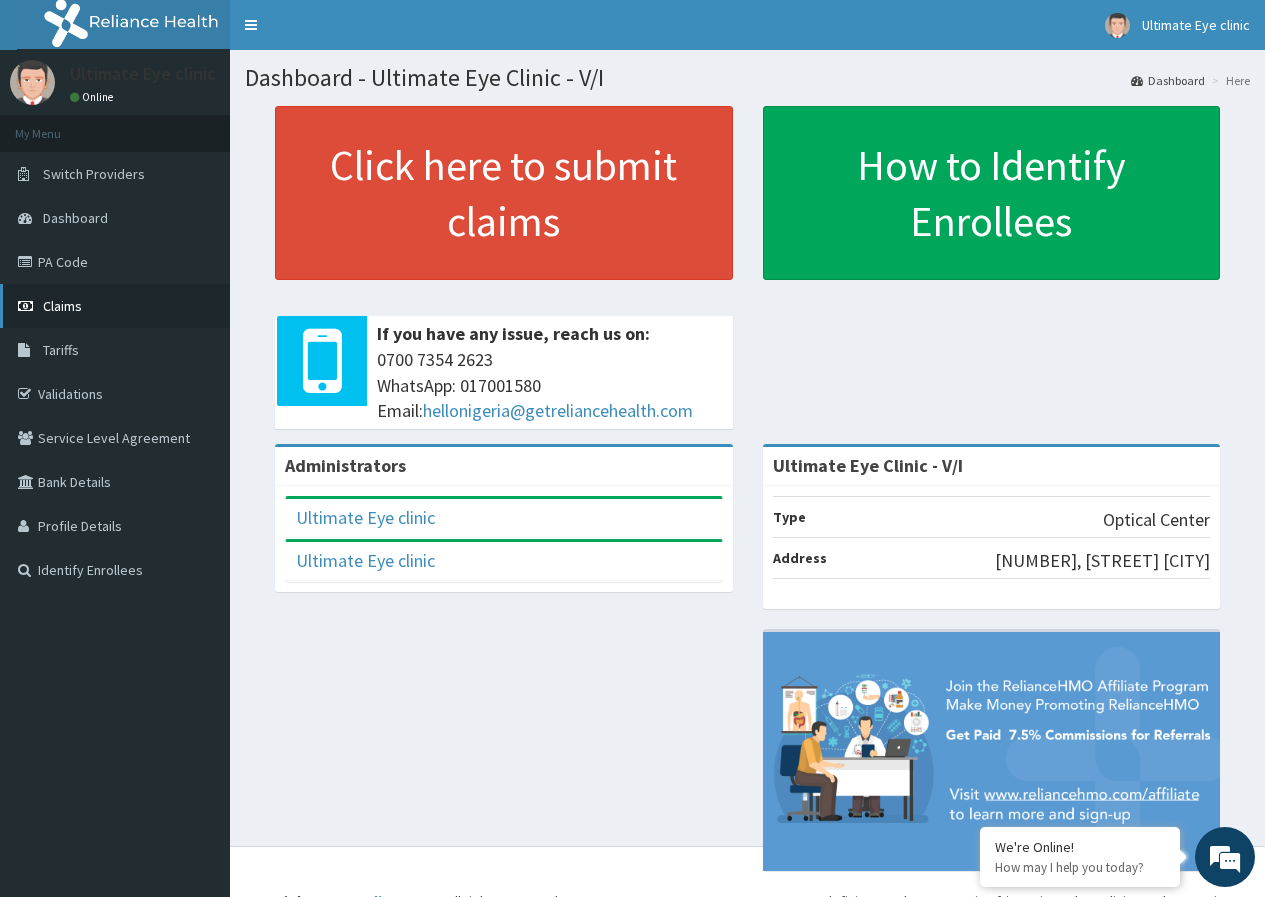 click on "Claims" at bounding box center (62, 306) 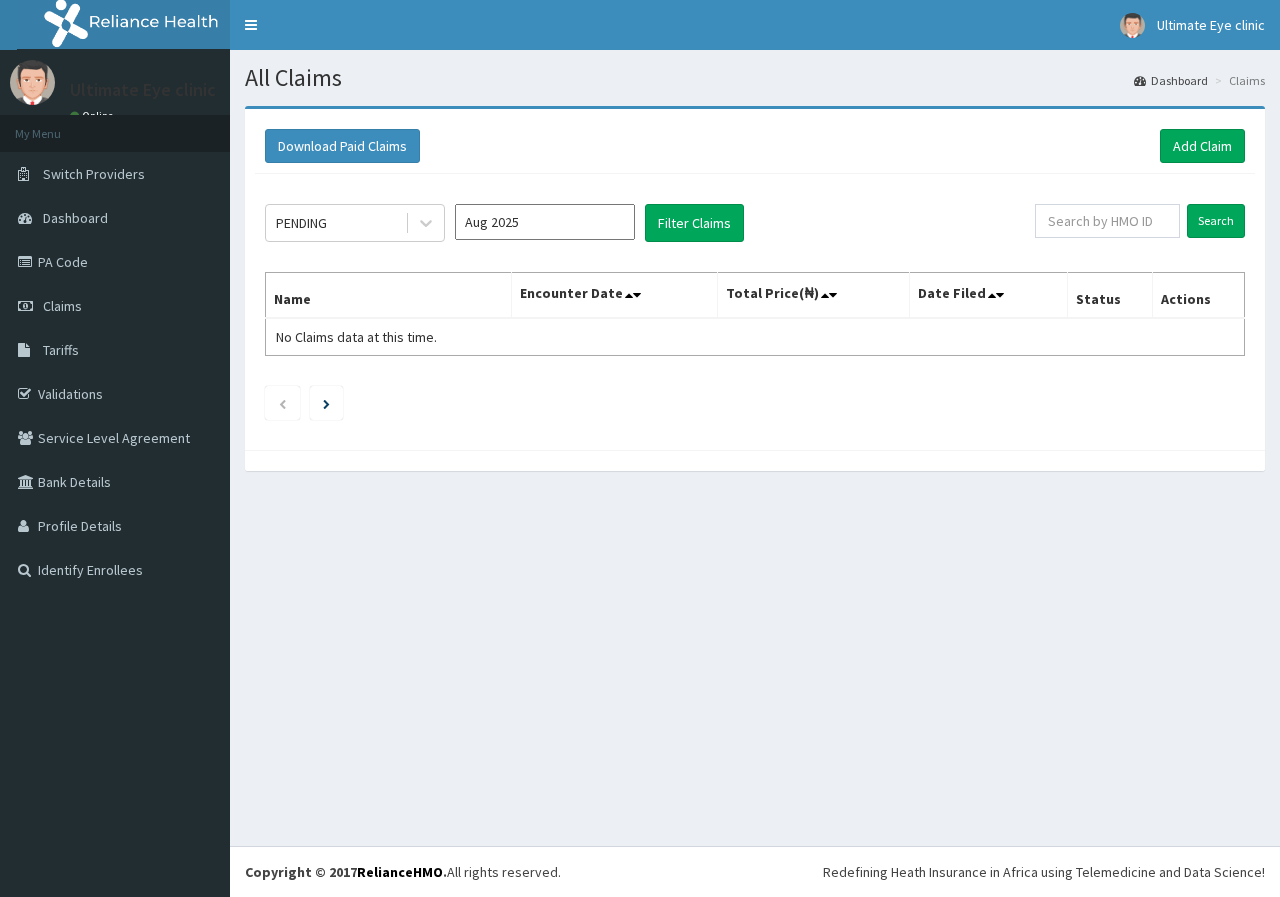 scroll, scrollTop: 0, scrollLeft: 0, axis: both 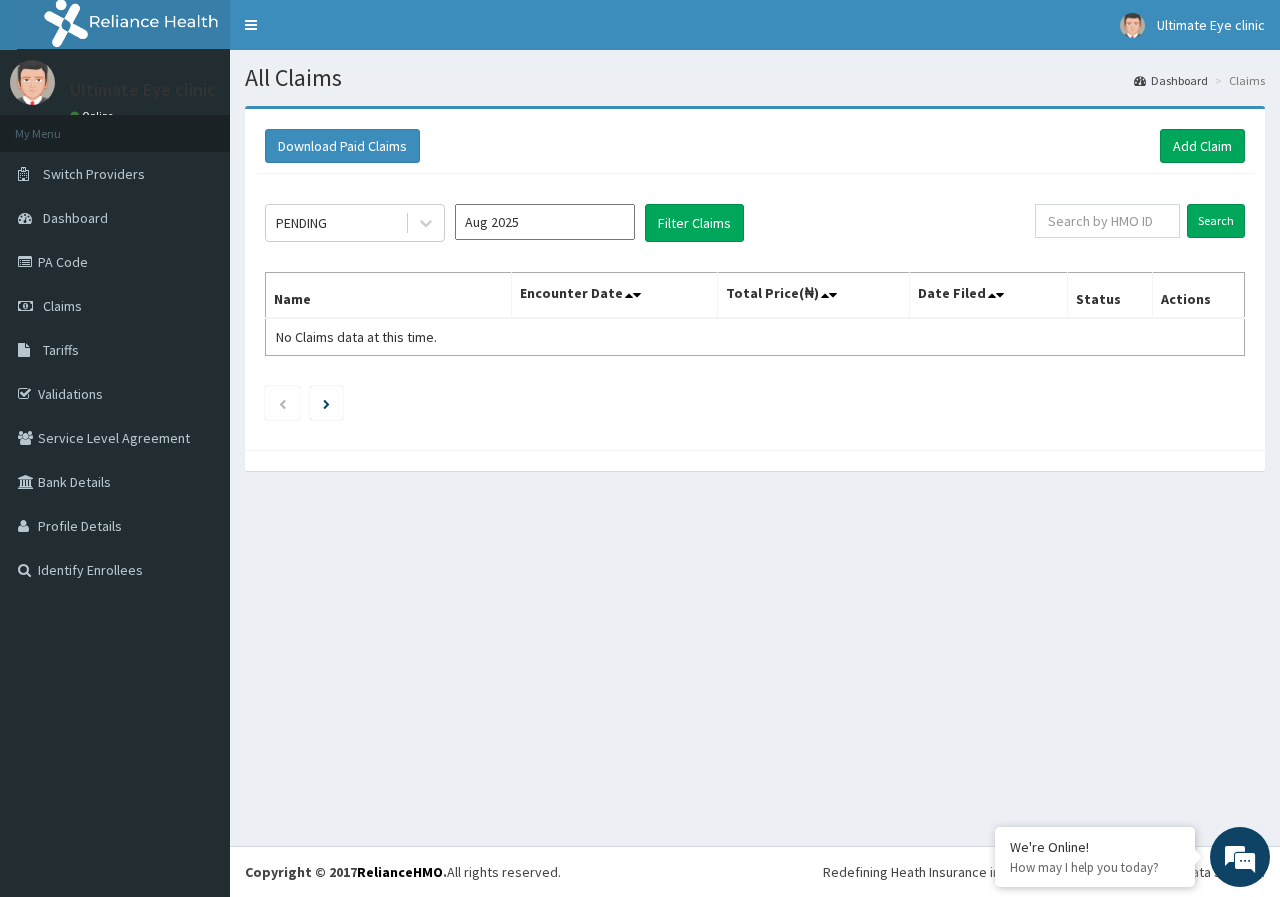 click on "Aug 2025" at bounding box center [545, 222] 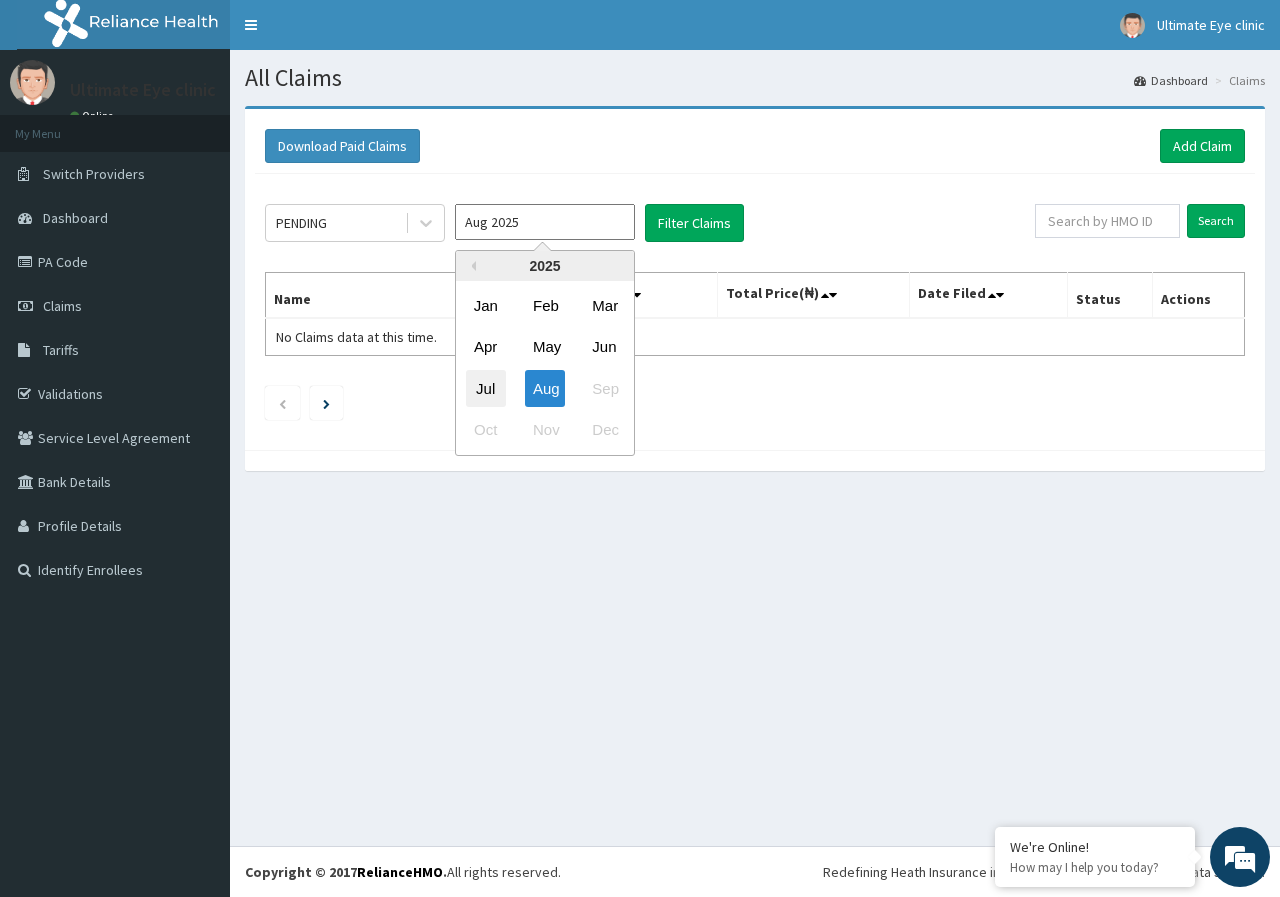 click on "Jul" at bounding box center (486, 388) 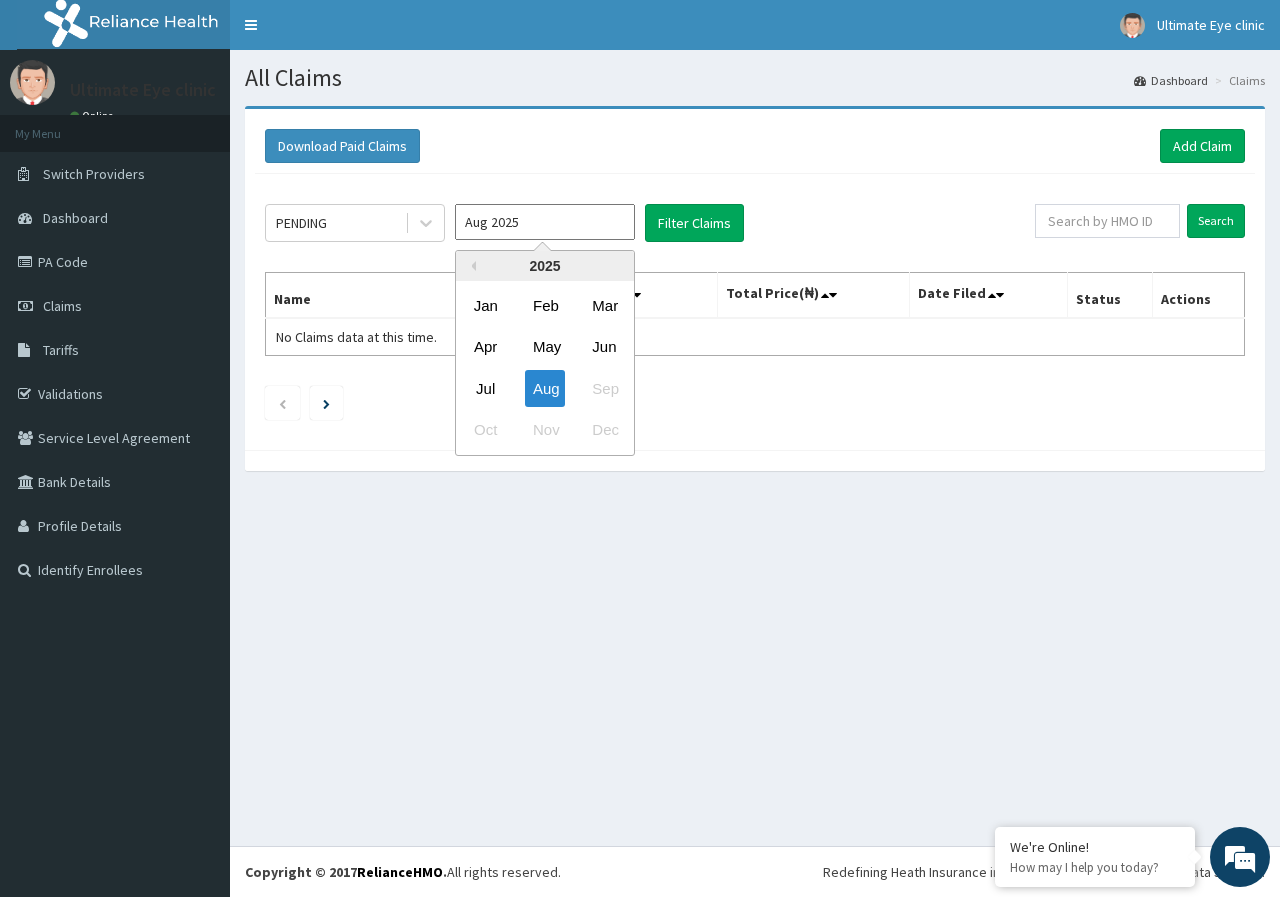 type on "Jul 2025" 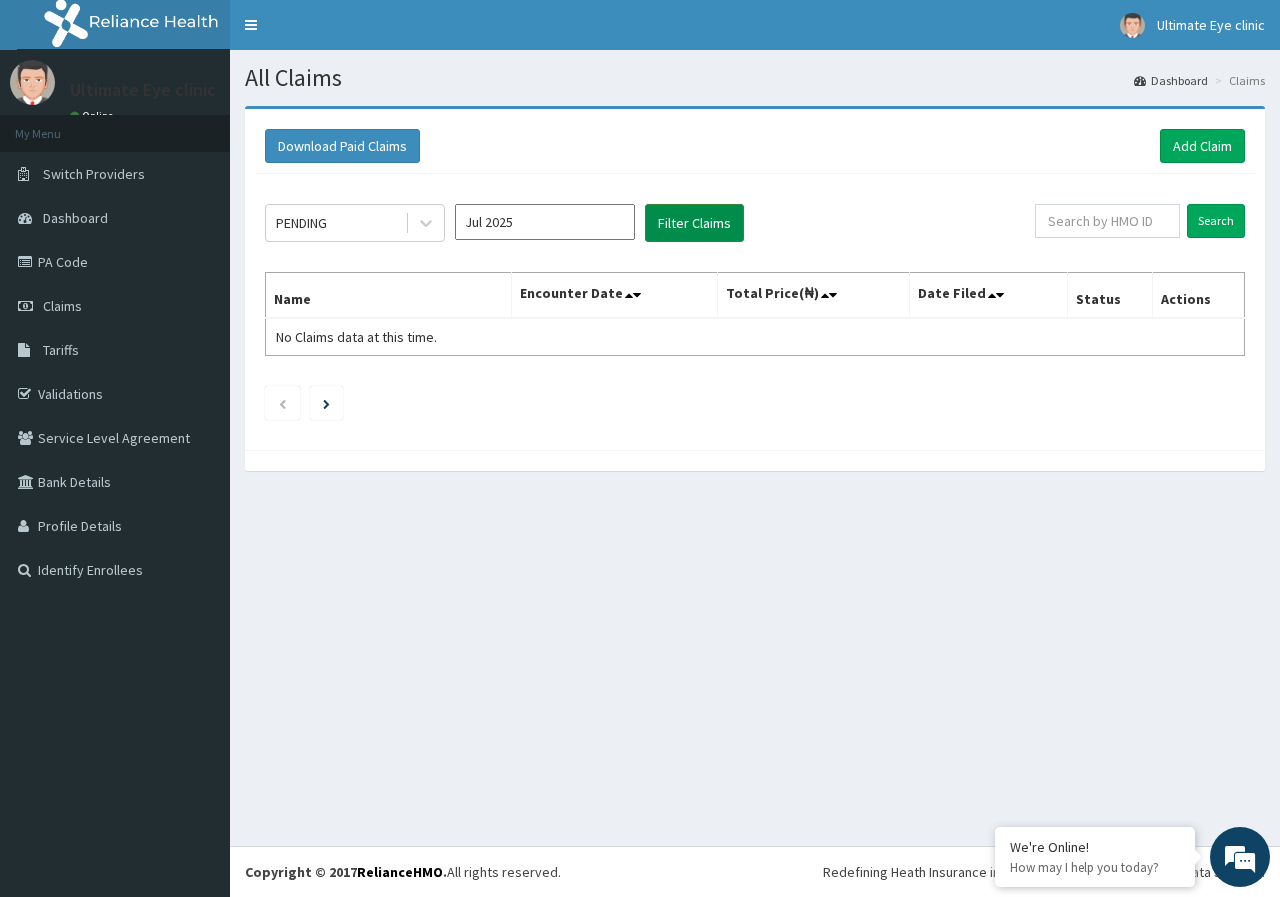 click on "Filter Claims" at bounding box center (694, 223) 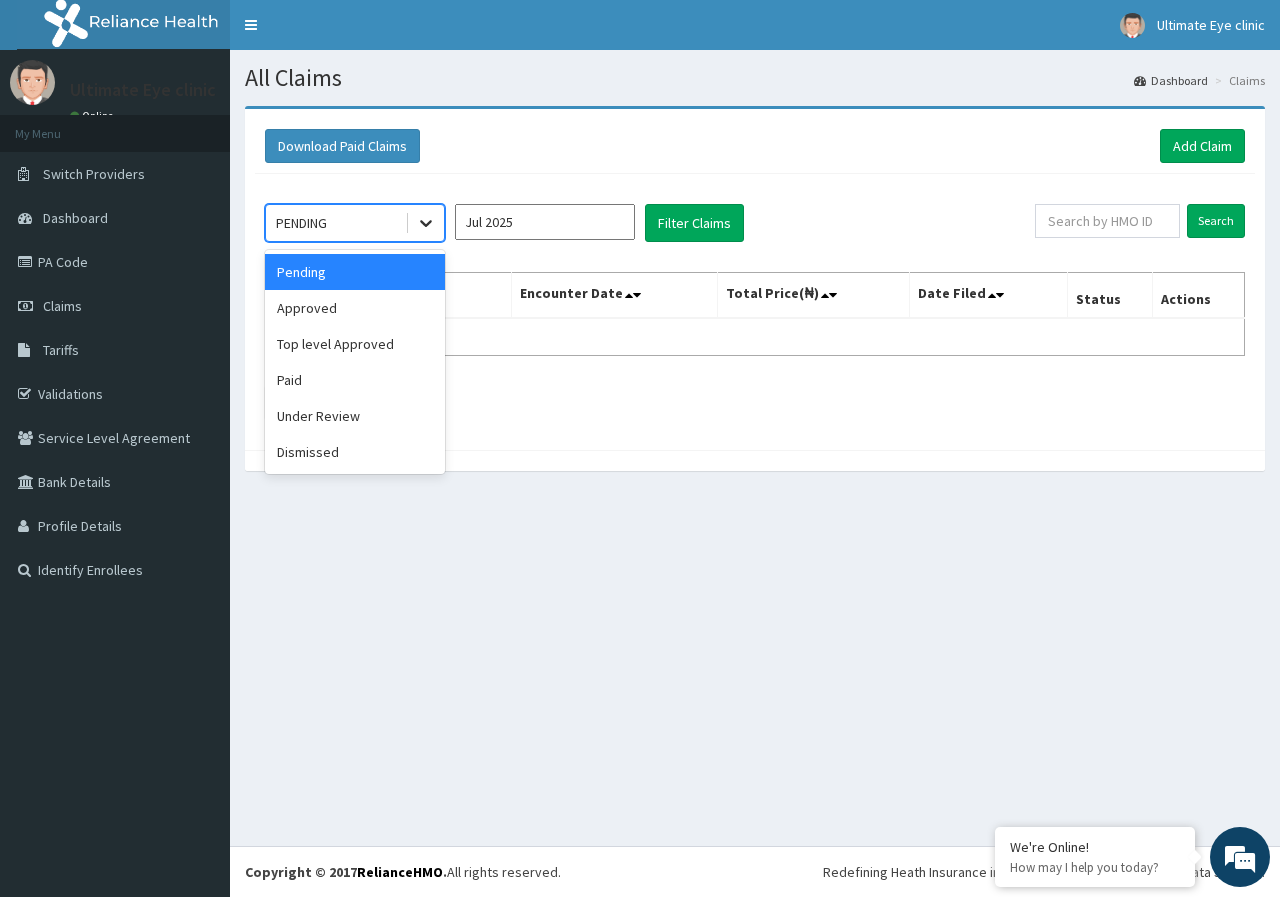 click 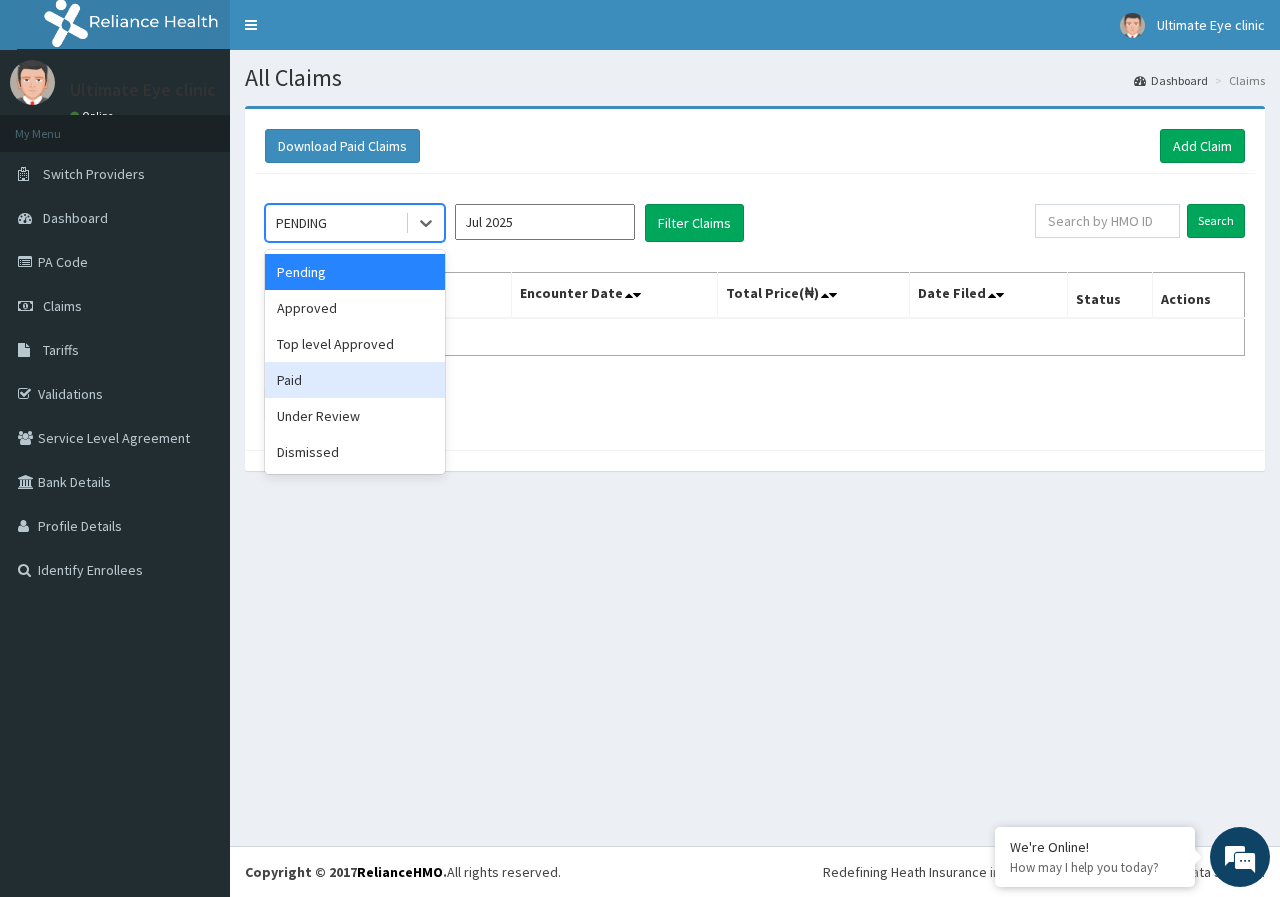 click on "Paid" at bounding box center (355, 380) 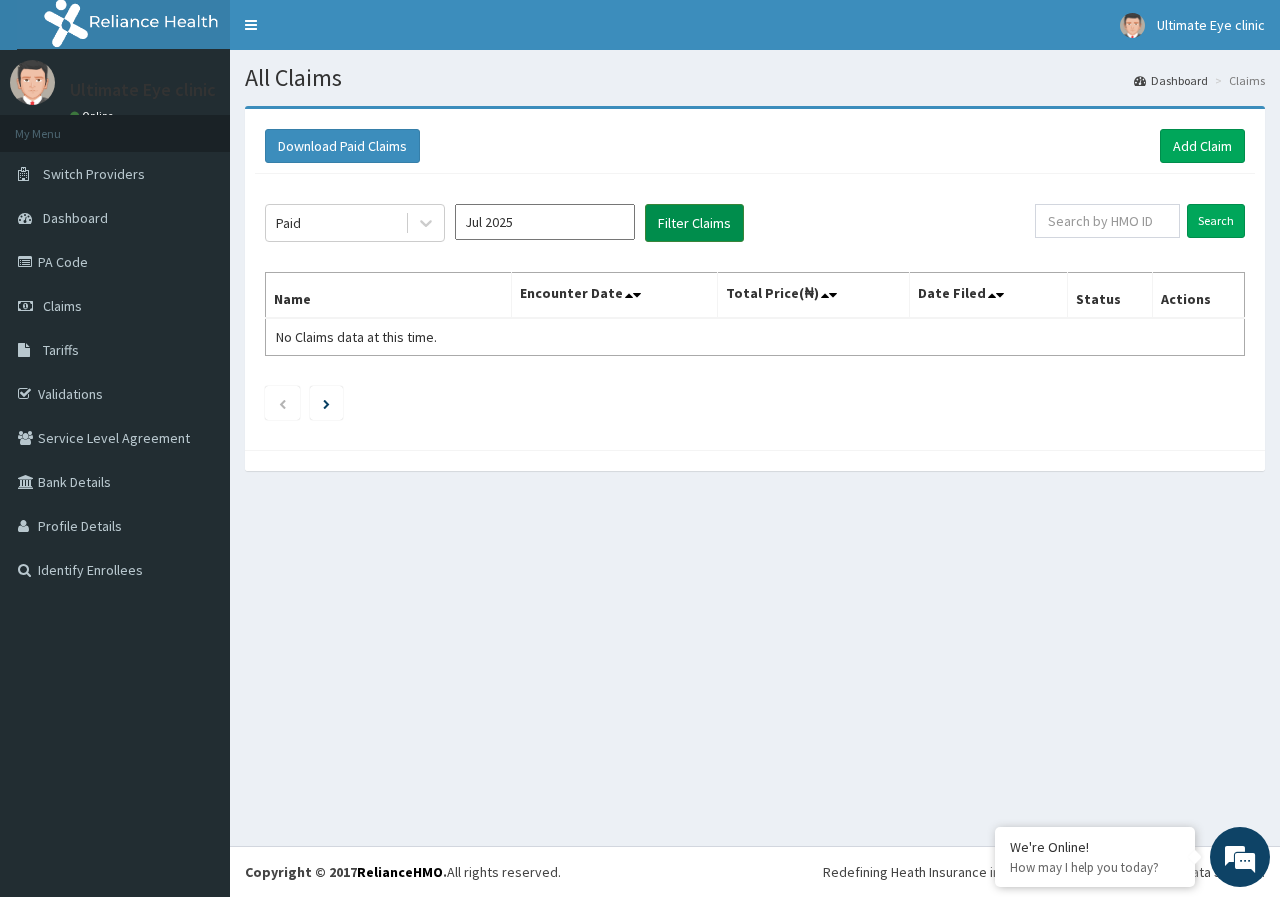 click on "Filter Claims" at bounding box center (694, 223) 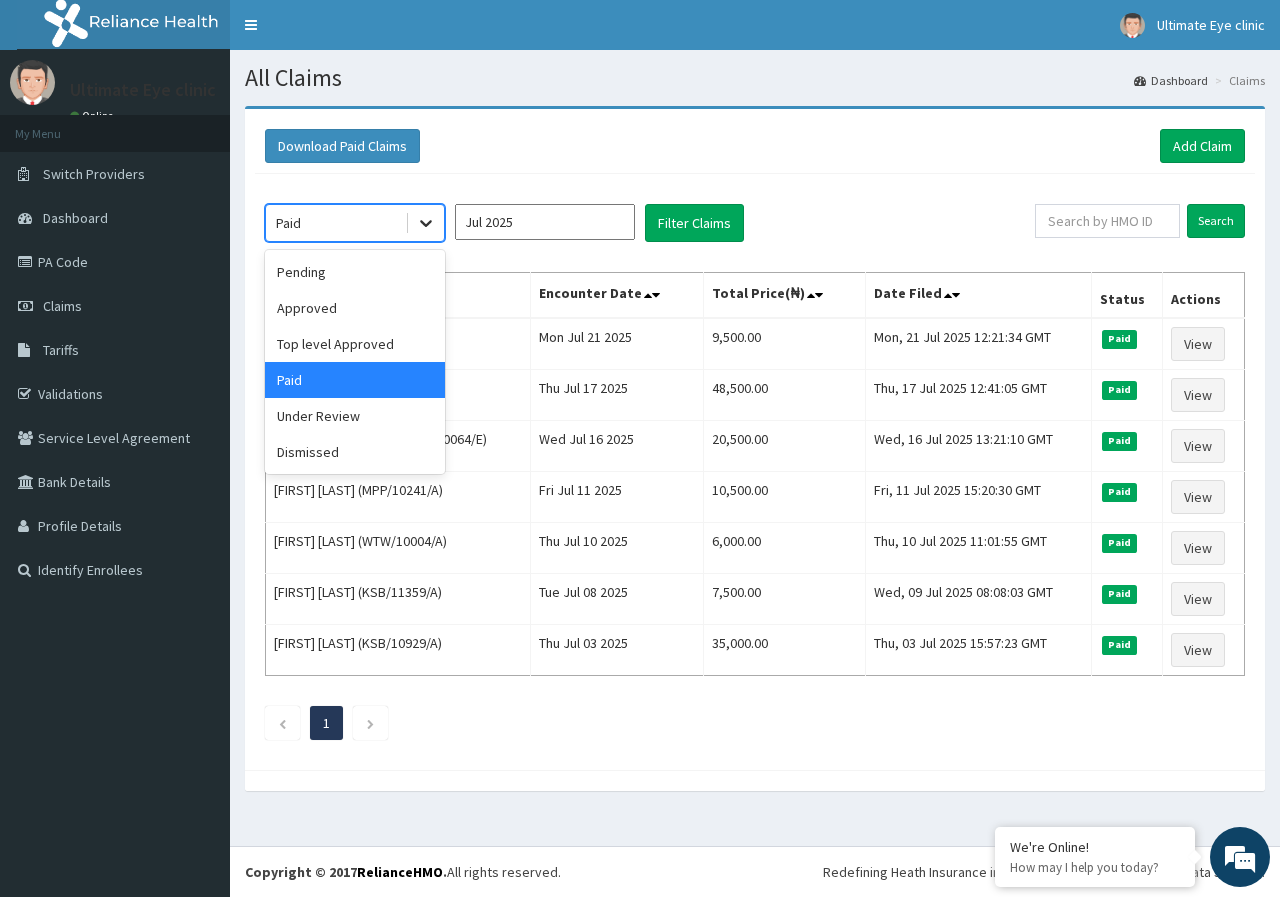 click 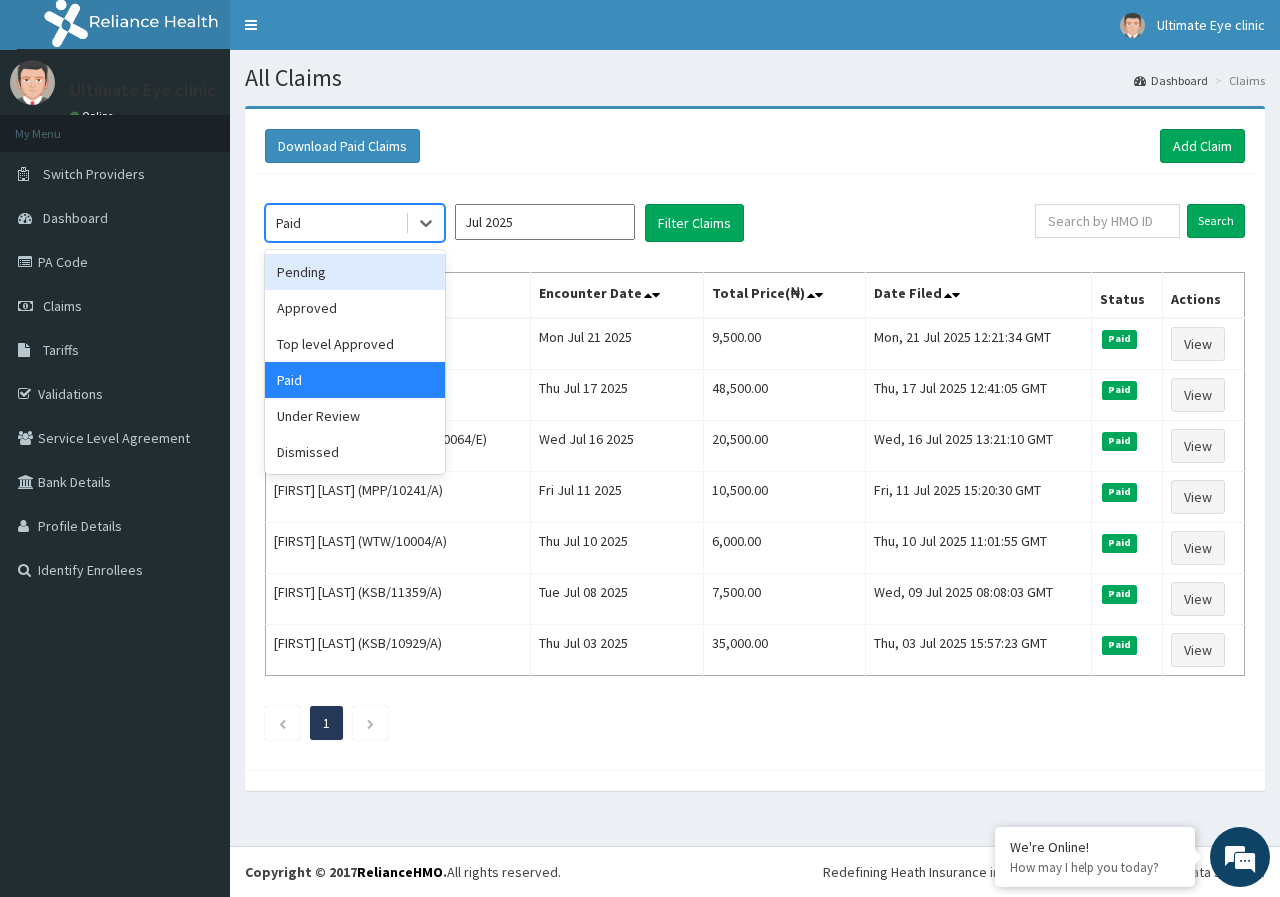 scroll, scrollTop: 0, scrollLeft: 0, axis: both 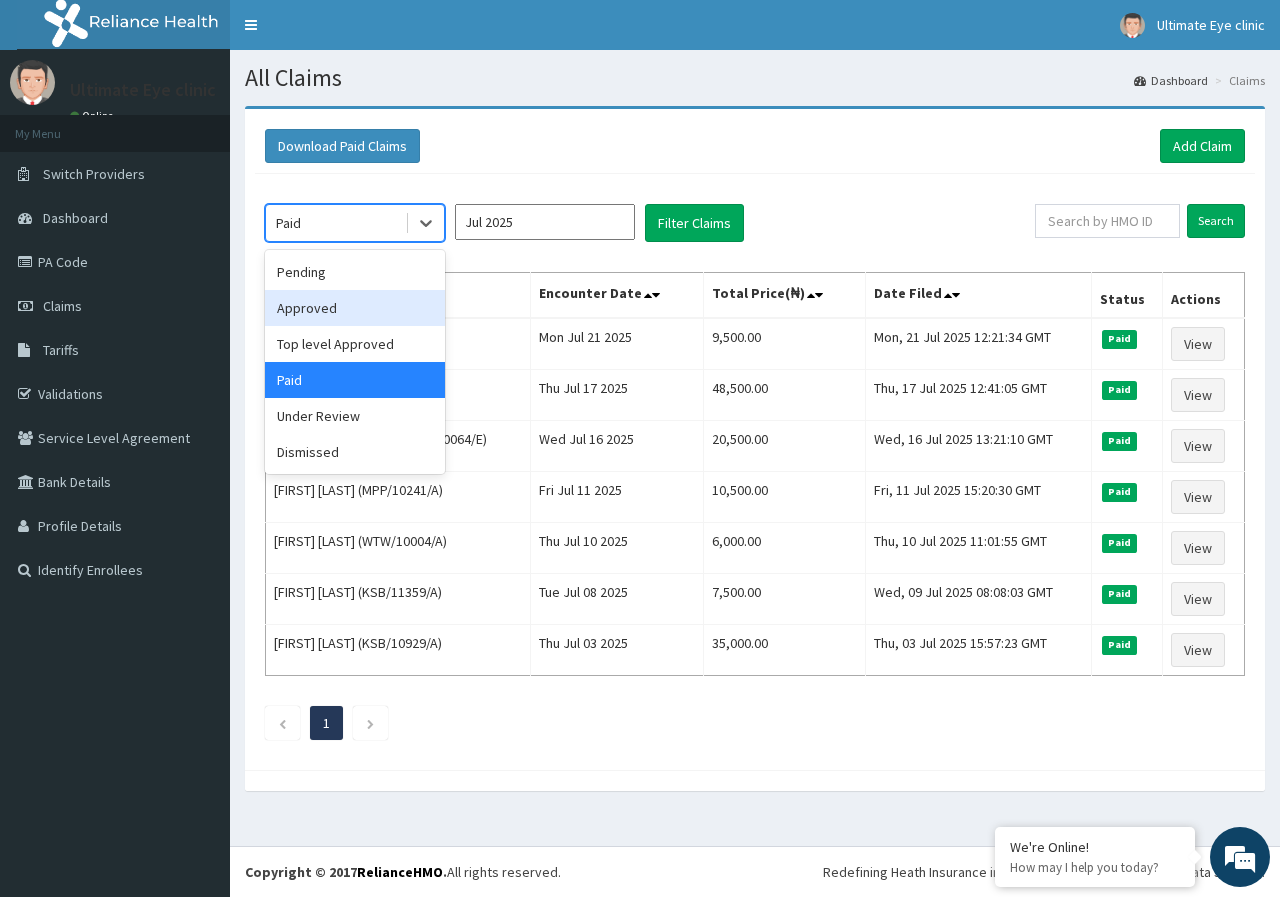 click on "Approved" at bounding box center (355, 308) 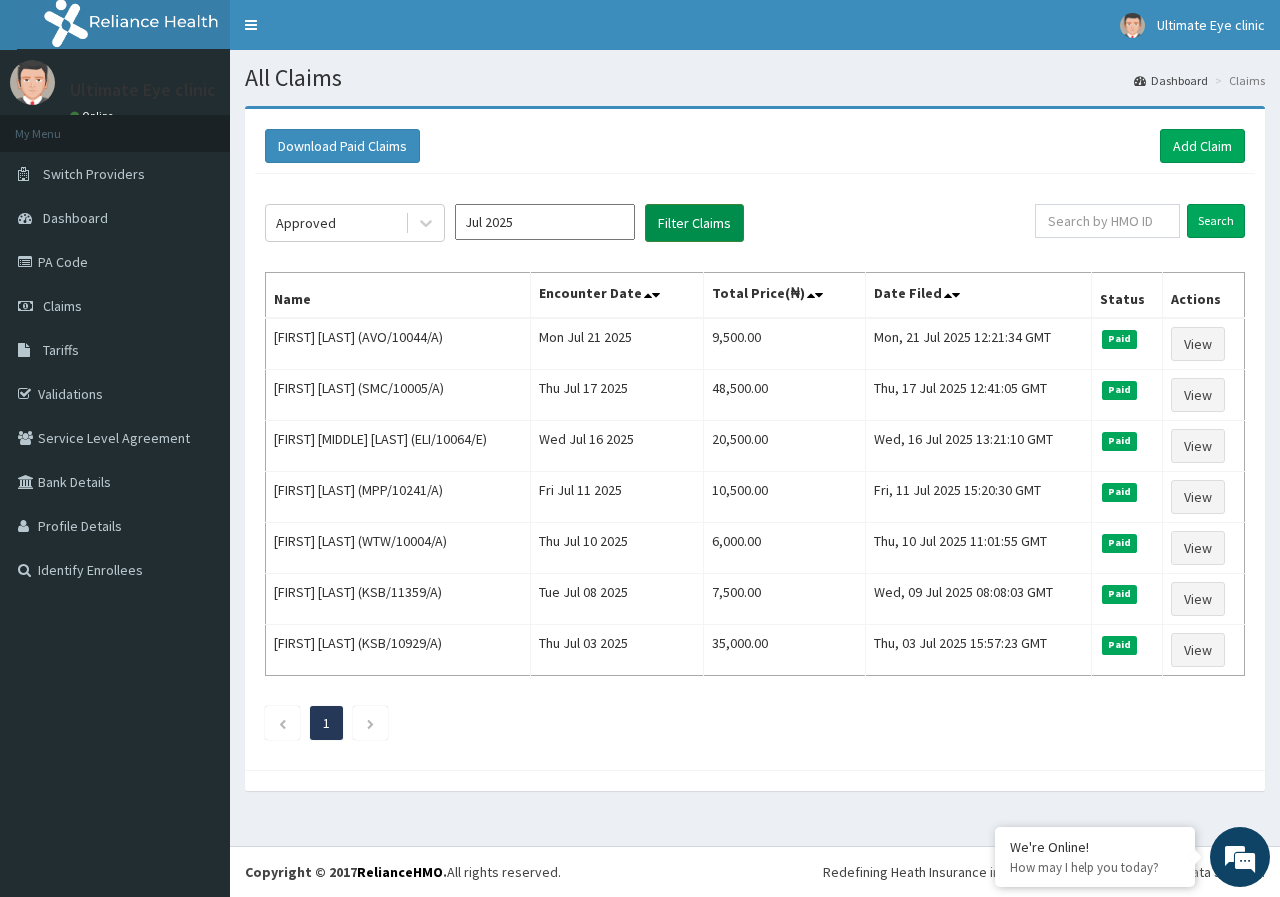 click on "Filter Claims" at bounding box center [694, 223] 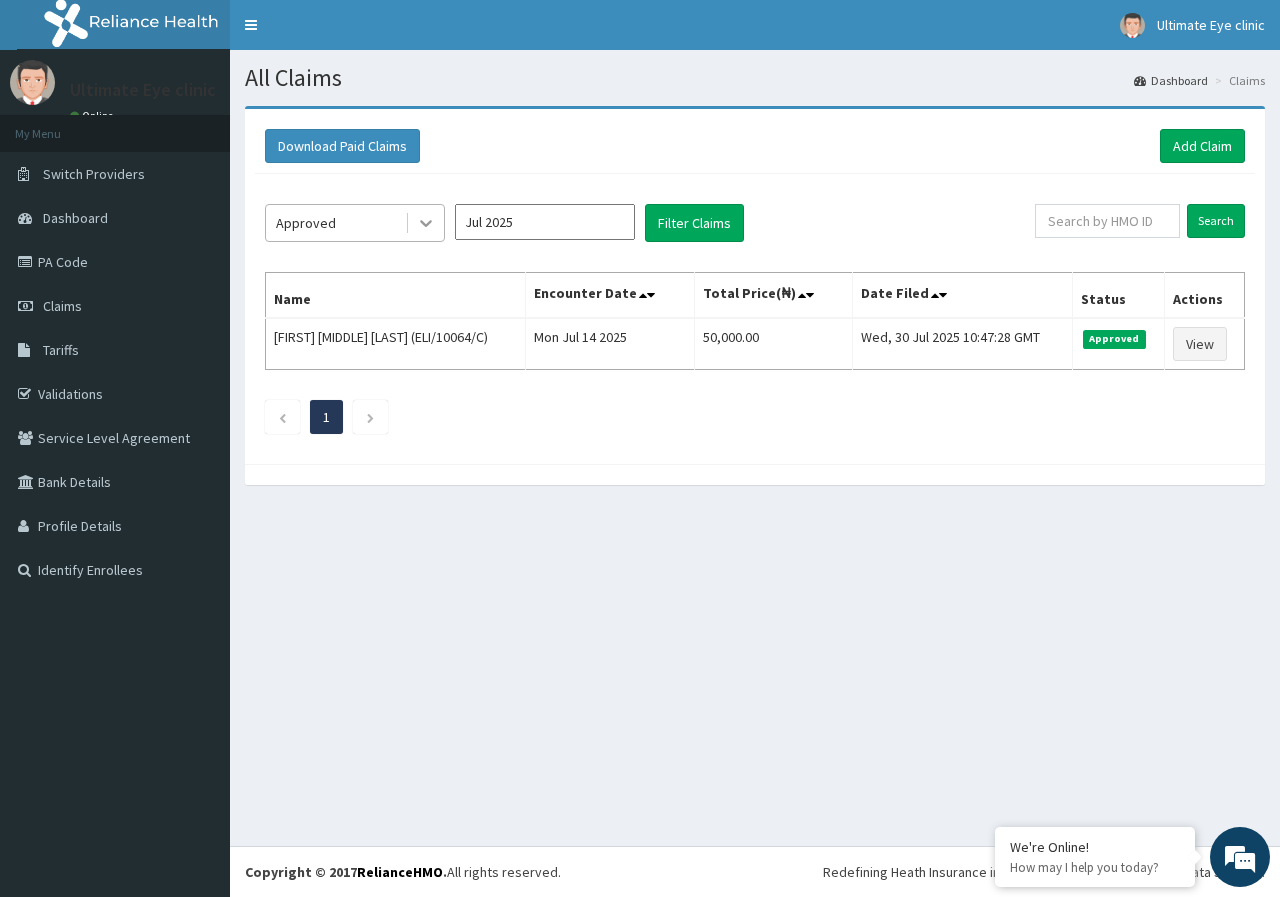 click 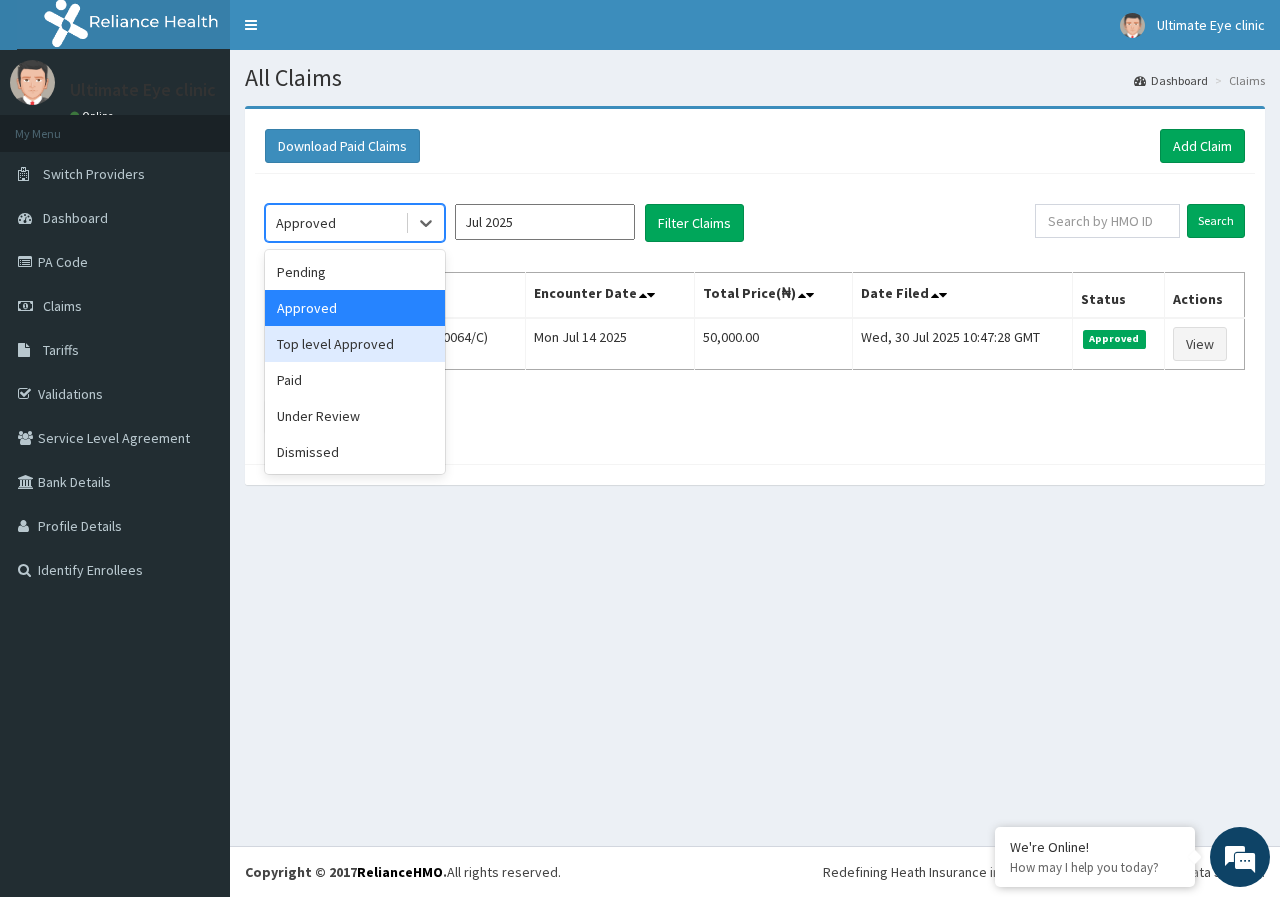 click on "Top level Approved" at bounding box center [355, 344] 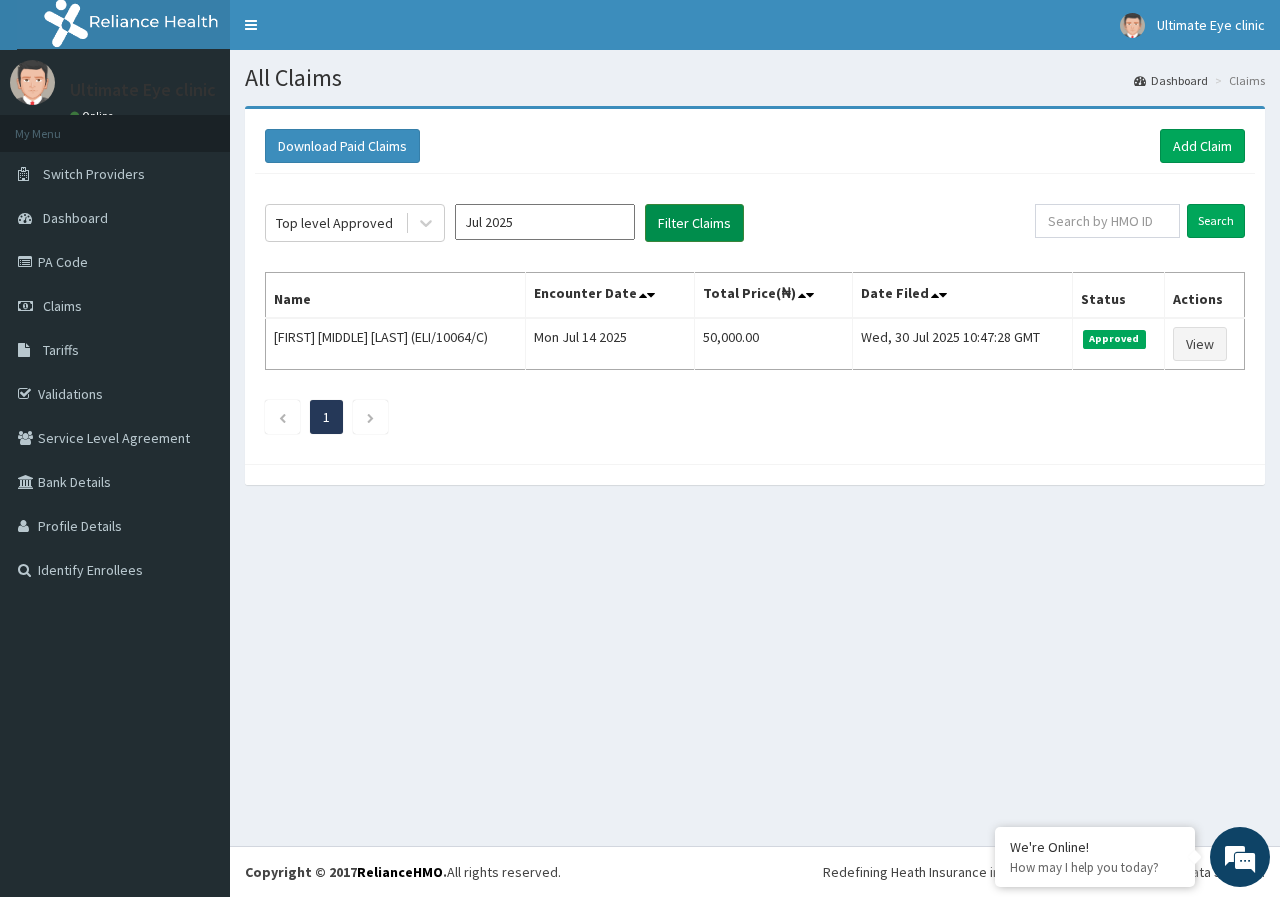 click on "Filter Claims" at bounding box center [694, 223] 